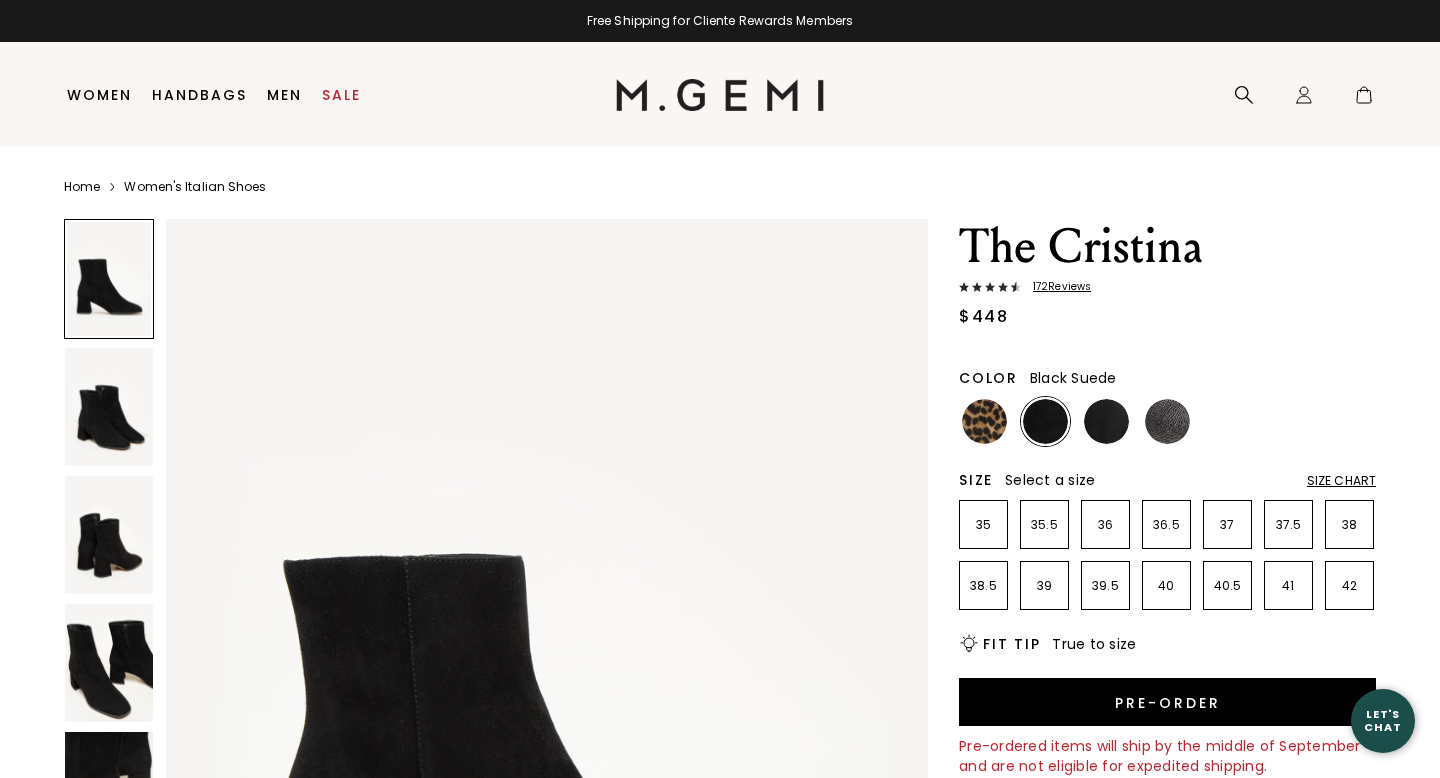 scroll, scrollTop: 0, scrollLeft: 0, axis: both 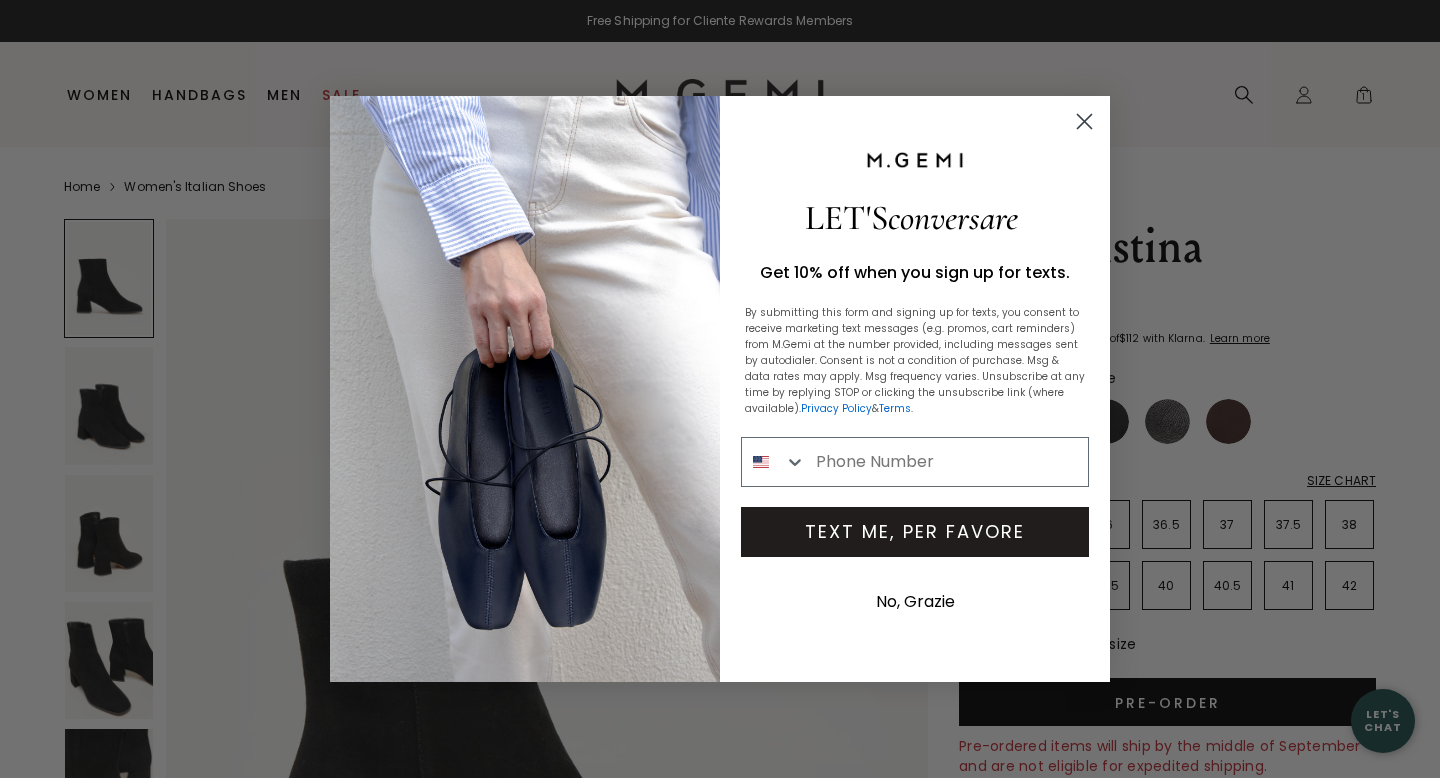 click 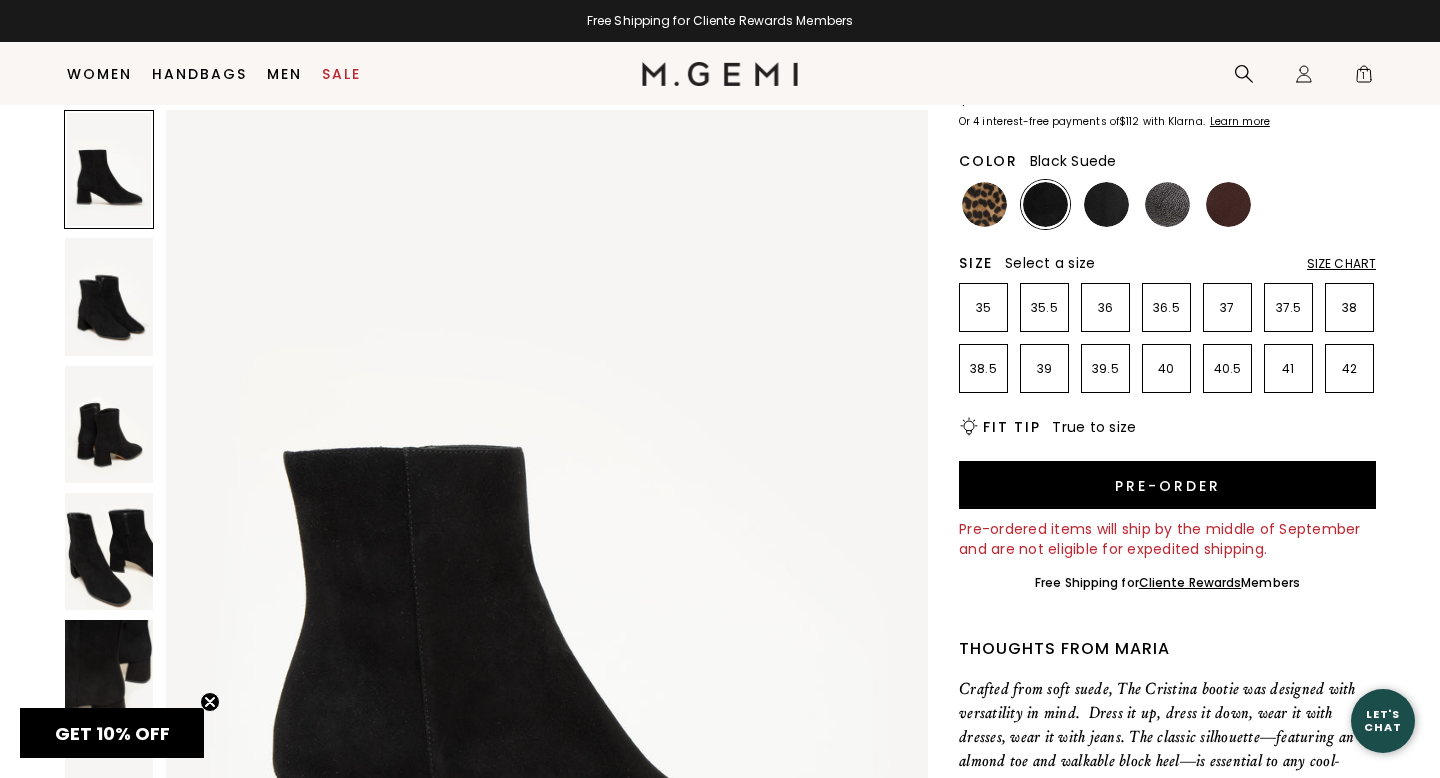 scroll, scrollTop: 180, scrollLeft: 0, axis: vertical 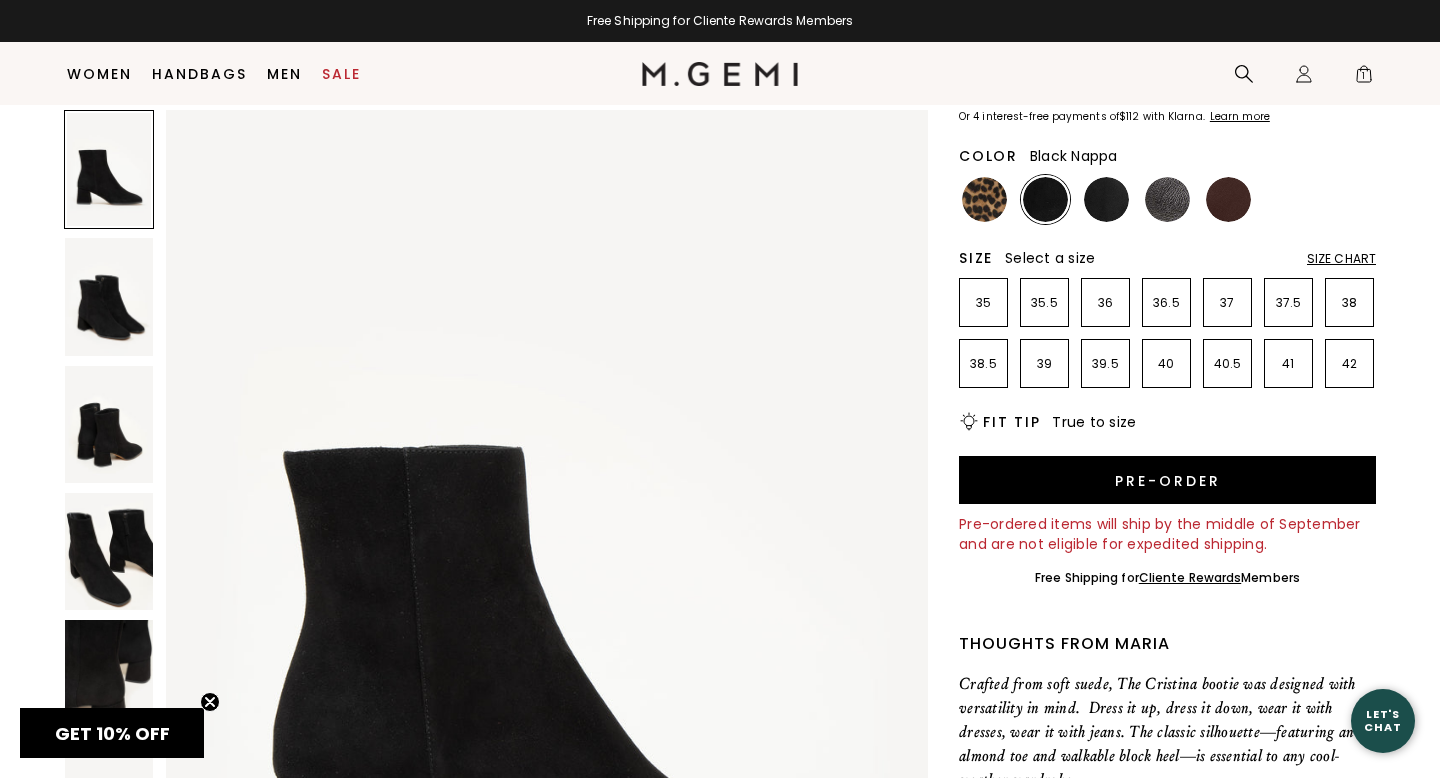 click at bounding box center [1106, 199] 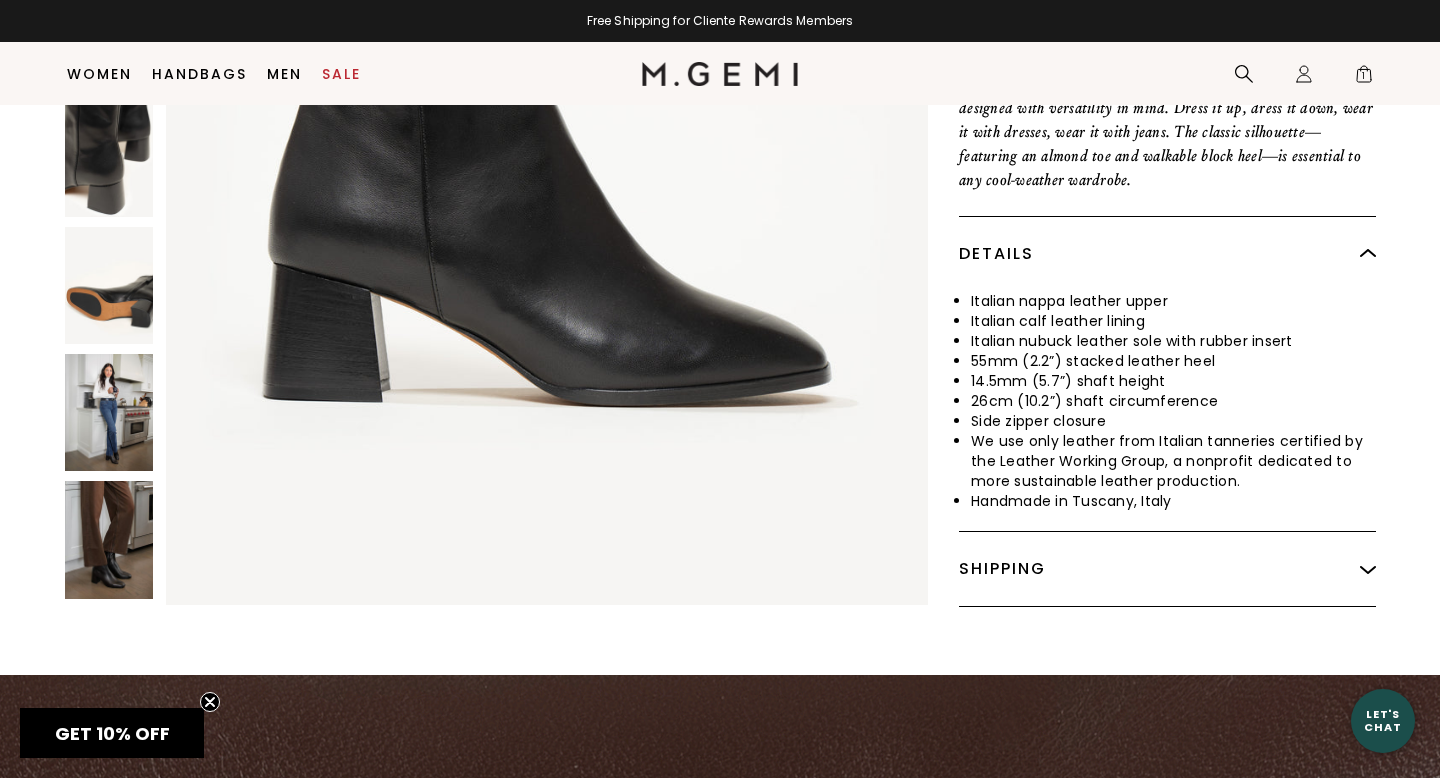 scroll, scrollTop: 782, scrollLeft: 0, axis: vertical 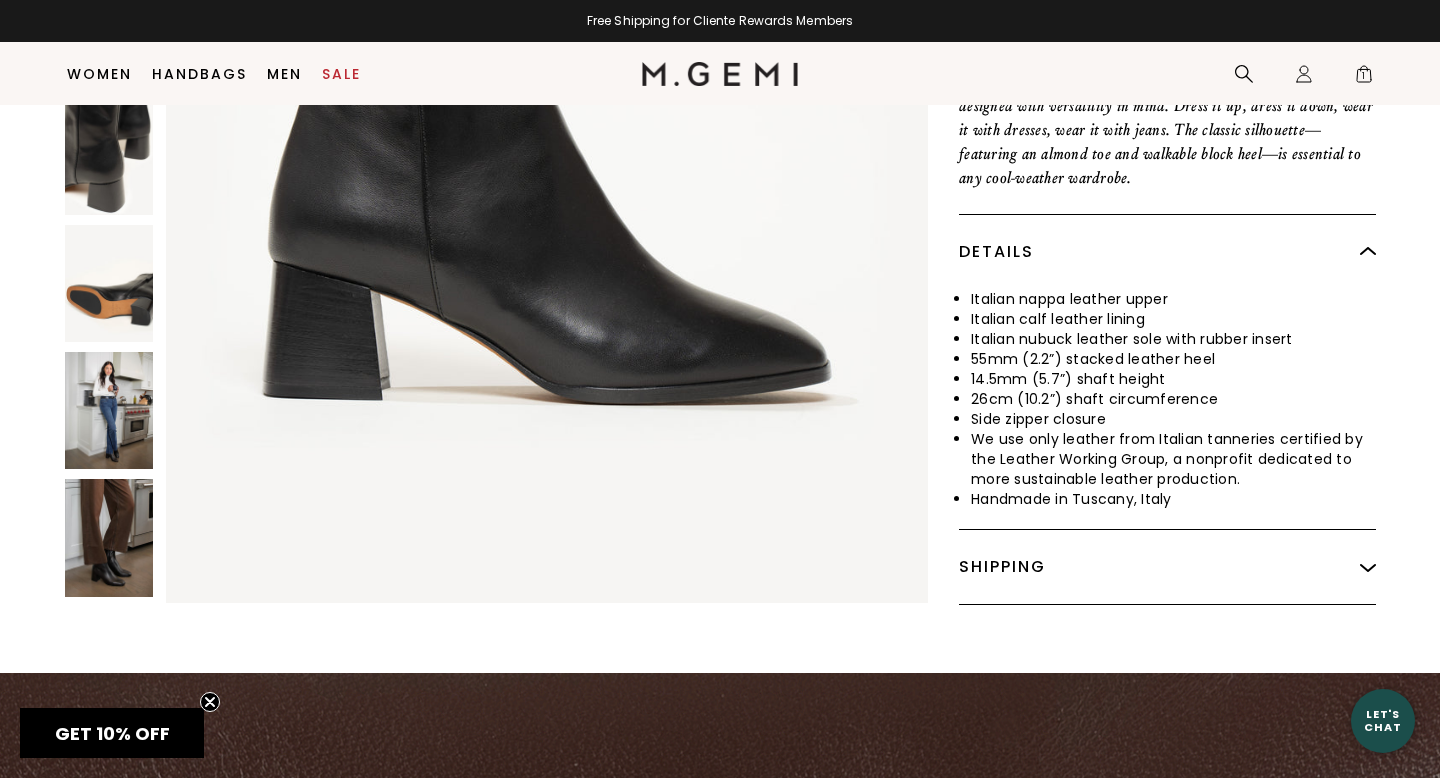 click at bounding box center [109, 410] 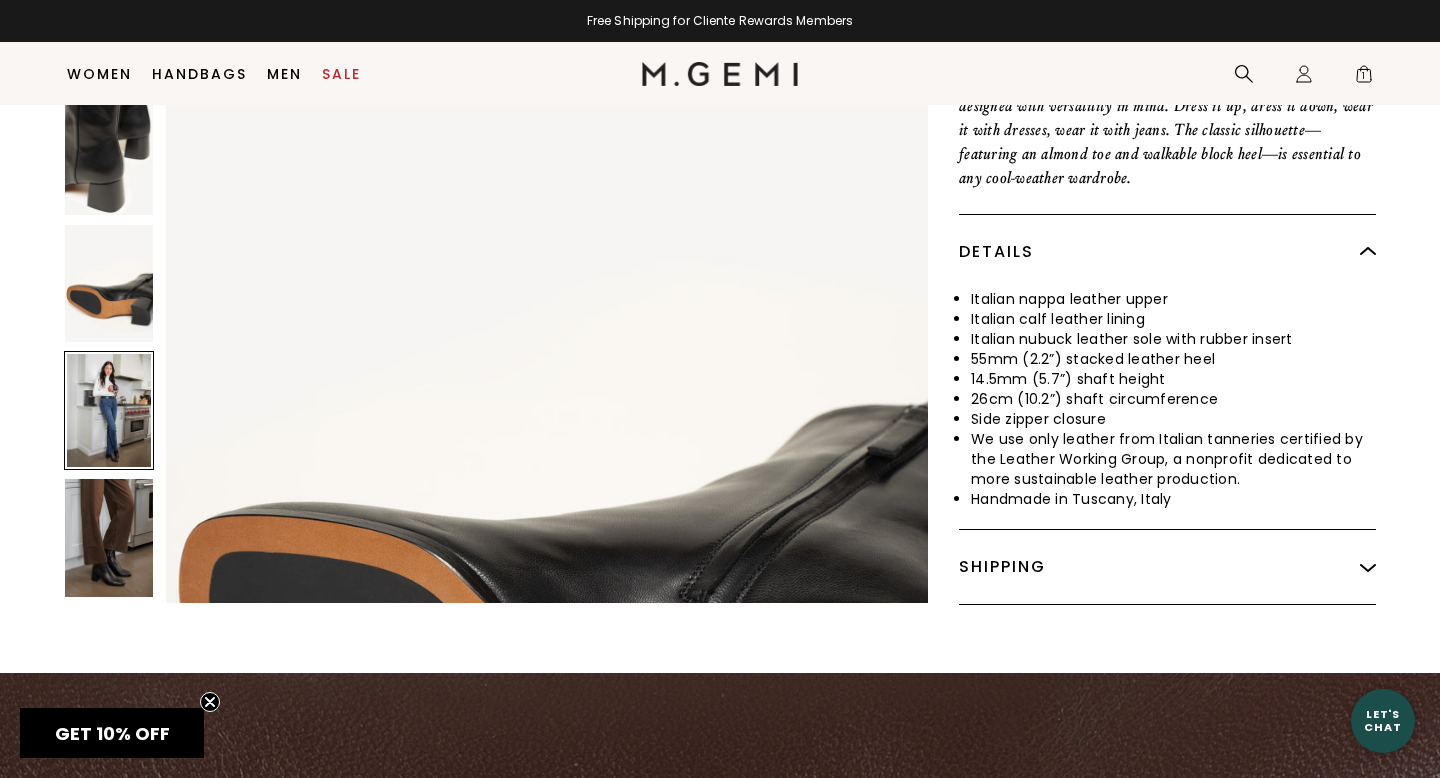 scroll, scrollTop: 6216, scrollLeft: 0, axis: vertical 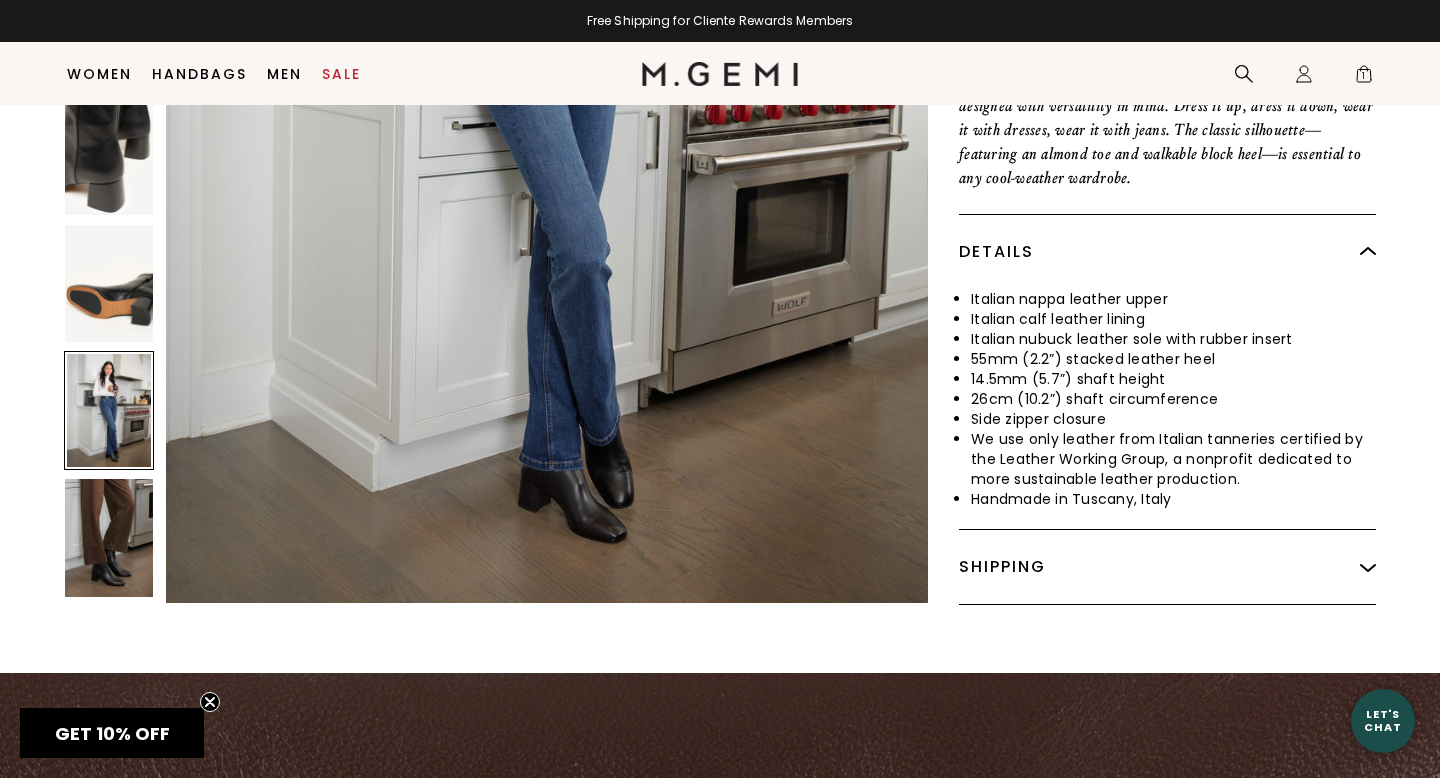 click at bounding box center (109, 537) 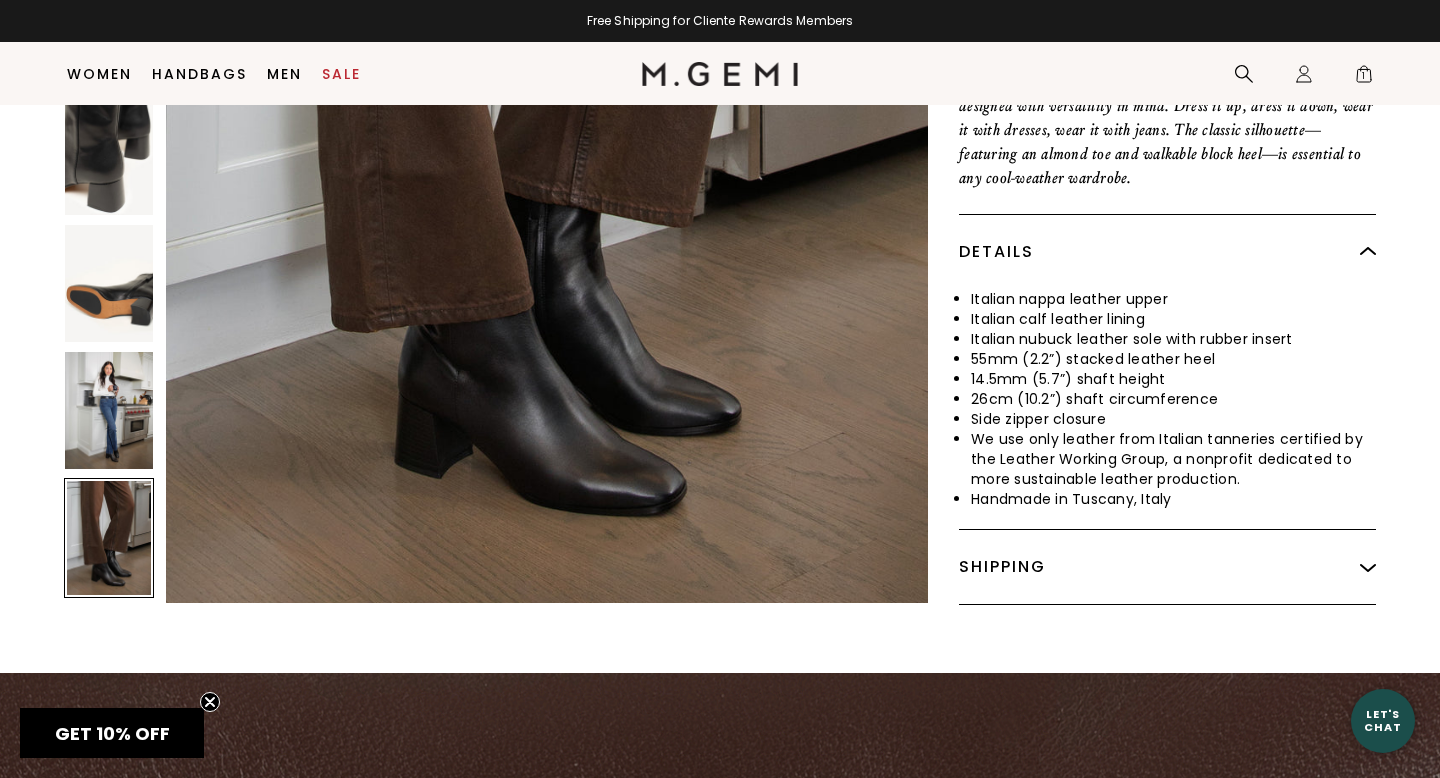 scroll, scrollTop: 7252, scrollLeft: 0, axis: vertical 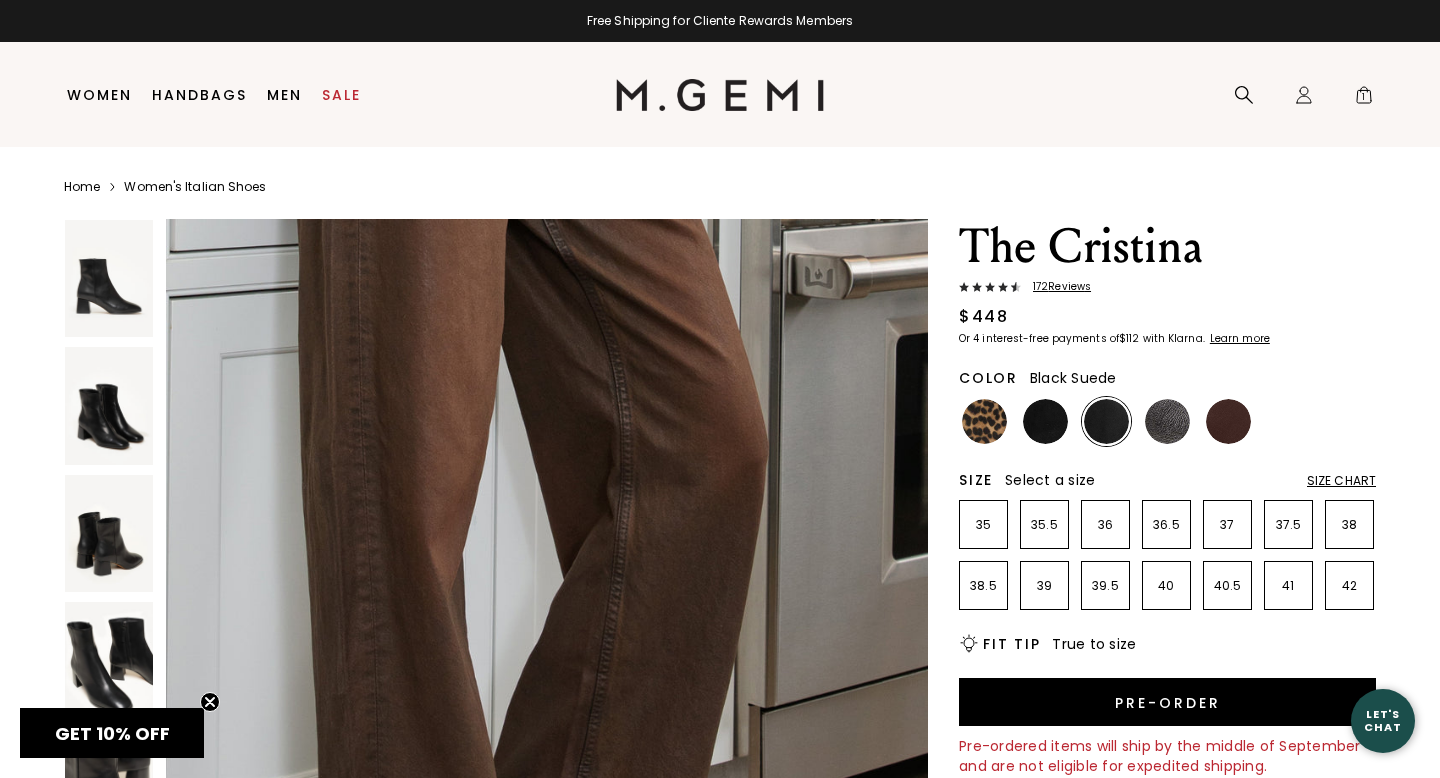 click at bounding box center [1045, 421] 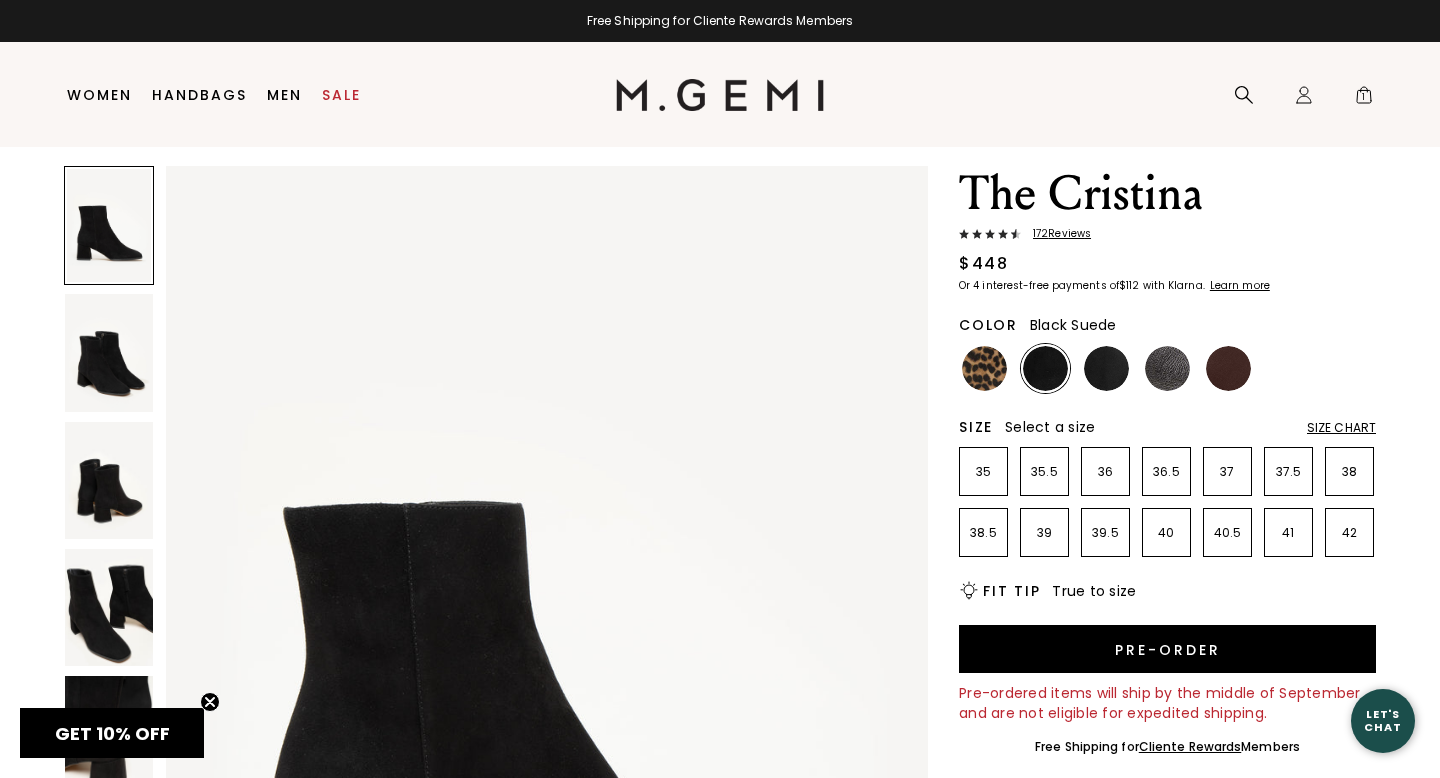 scroll, scrollTop: 40, scrollLeft: 0, axis: vertical 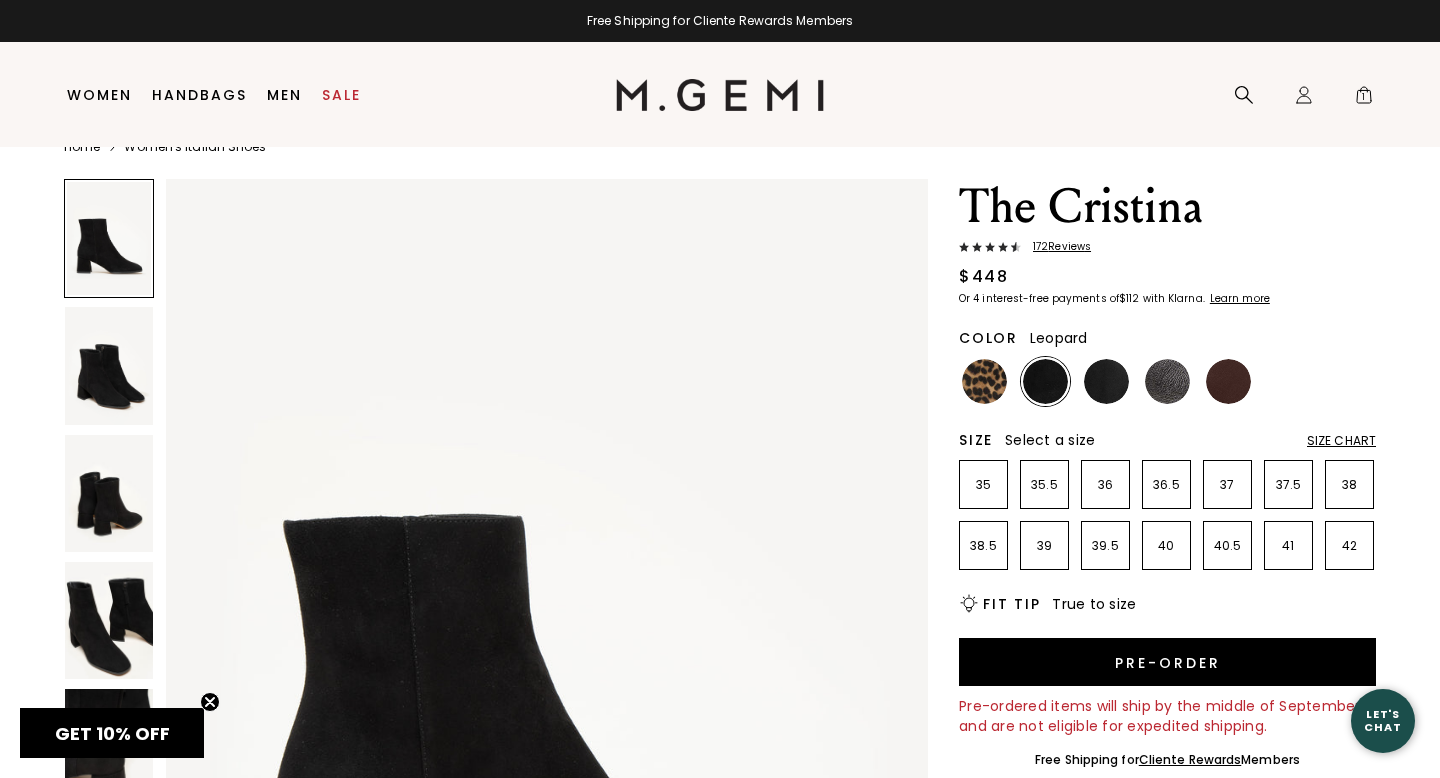 click at bounding box center [984, 381] 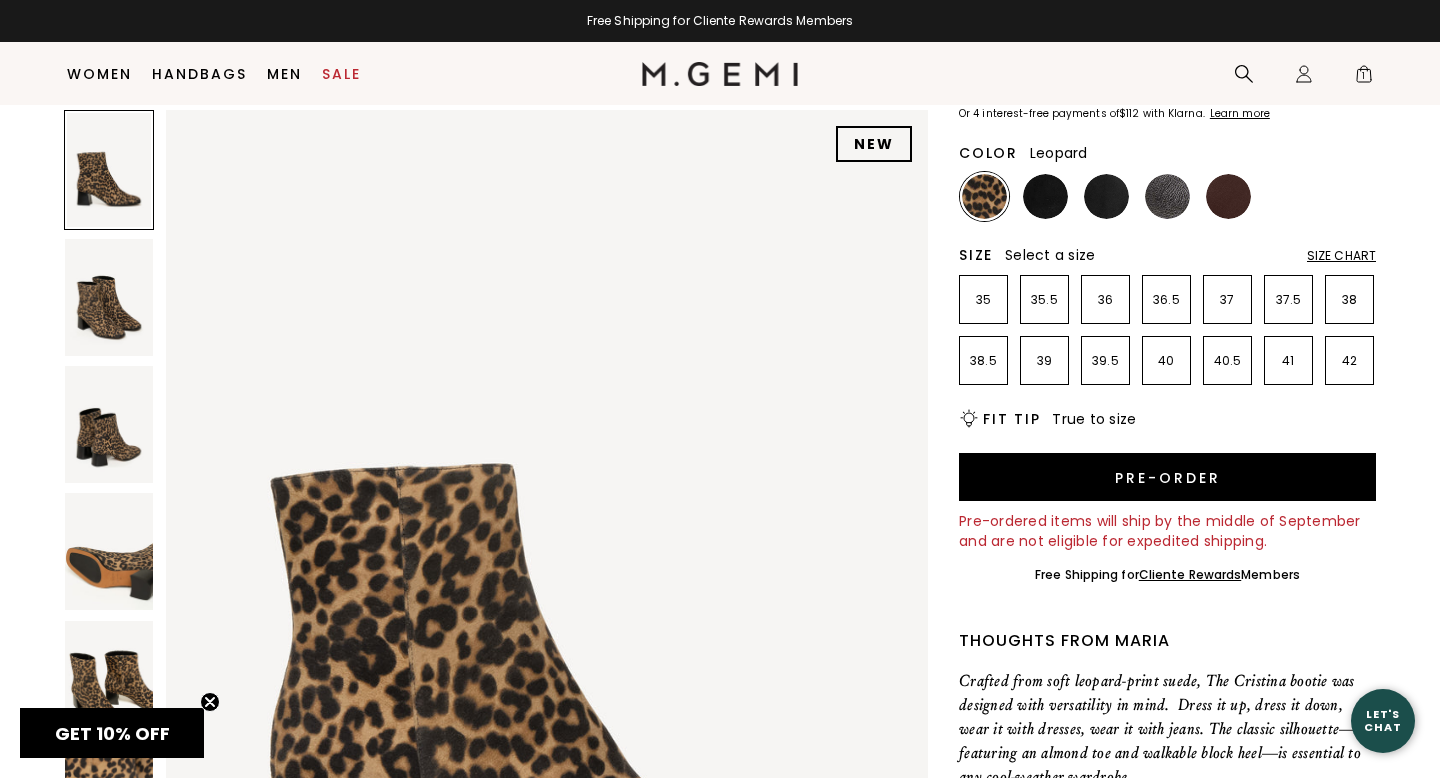 scroll, scrollTop: 171, scrollLeft: 0, axis: vertical 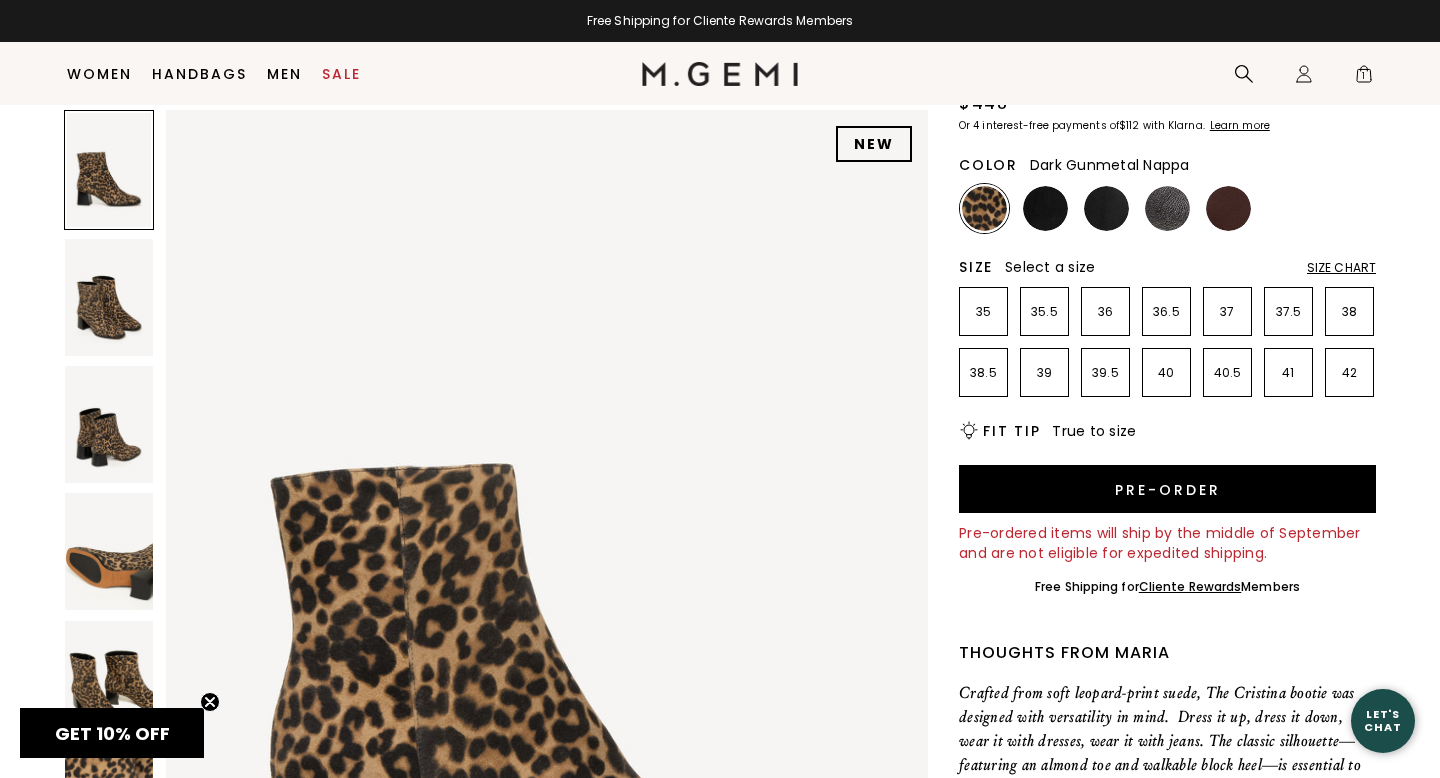 click at bounding box center (1167, 208) 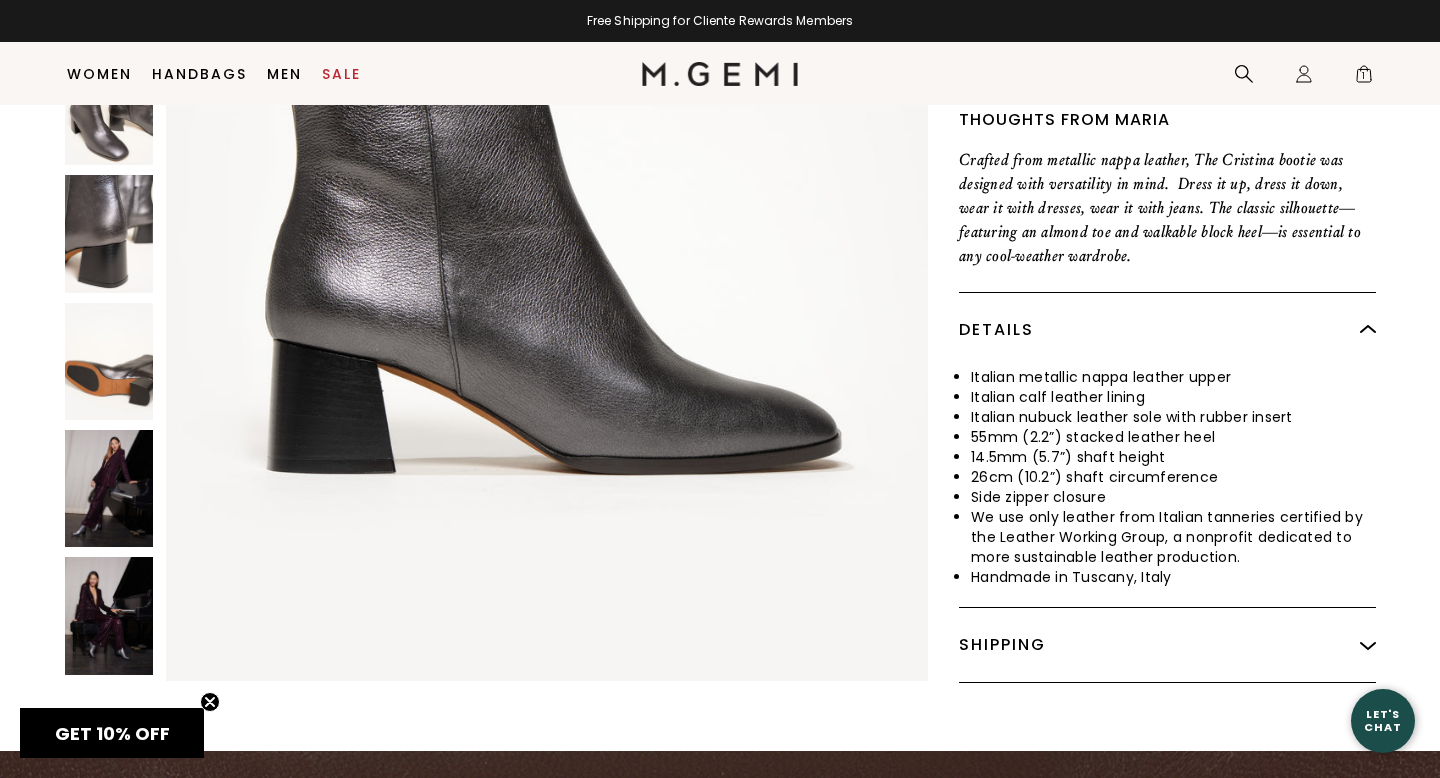 scroll, scrollTop: 705, scrollLeft: 0, axis: vertical 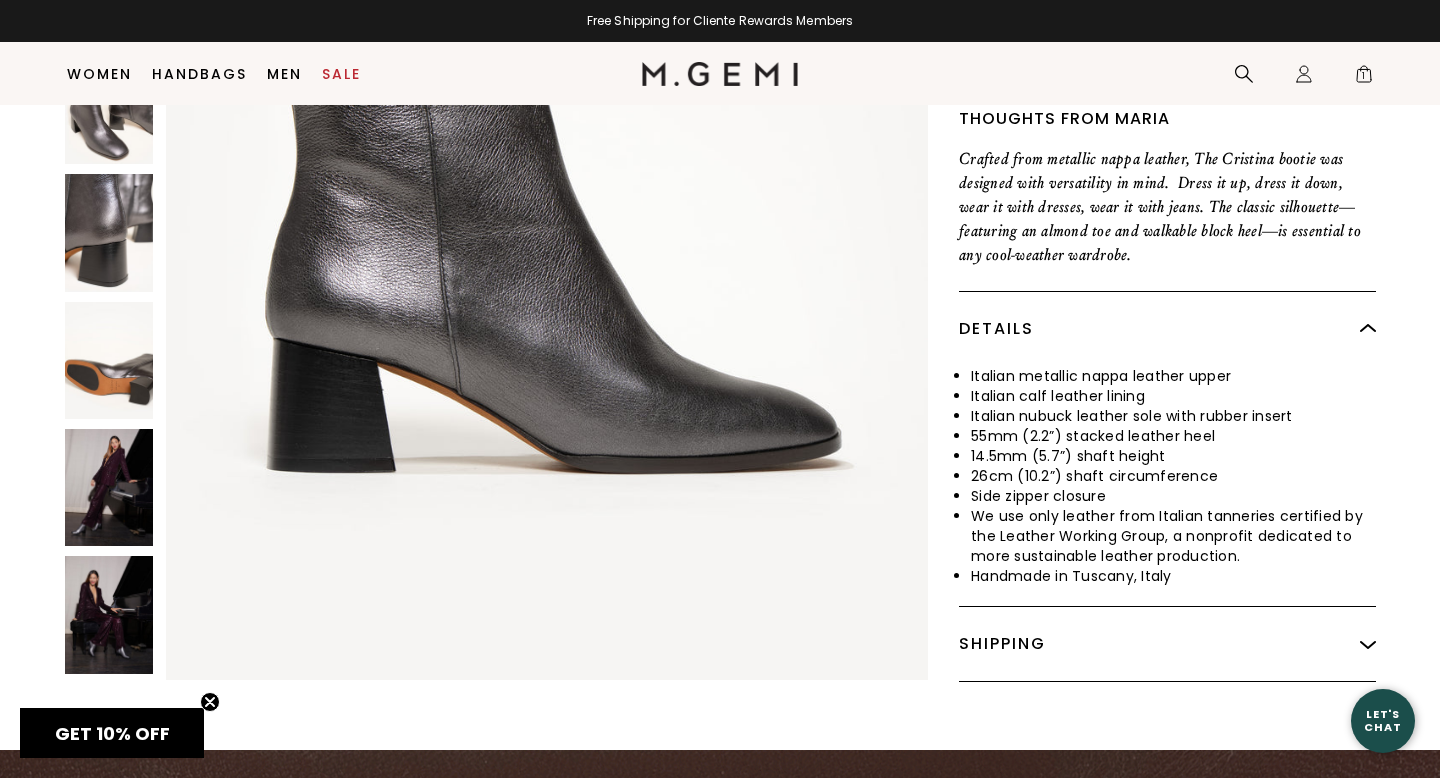 click at bounding box center [109, 487] 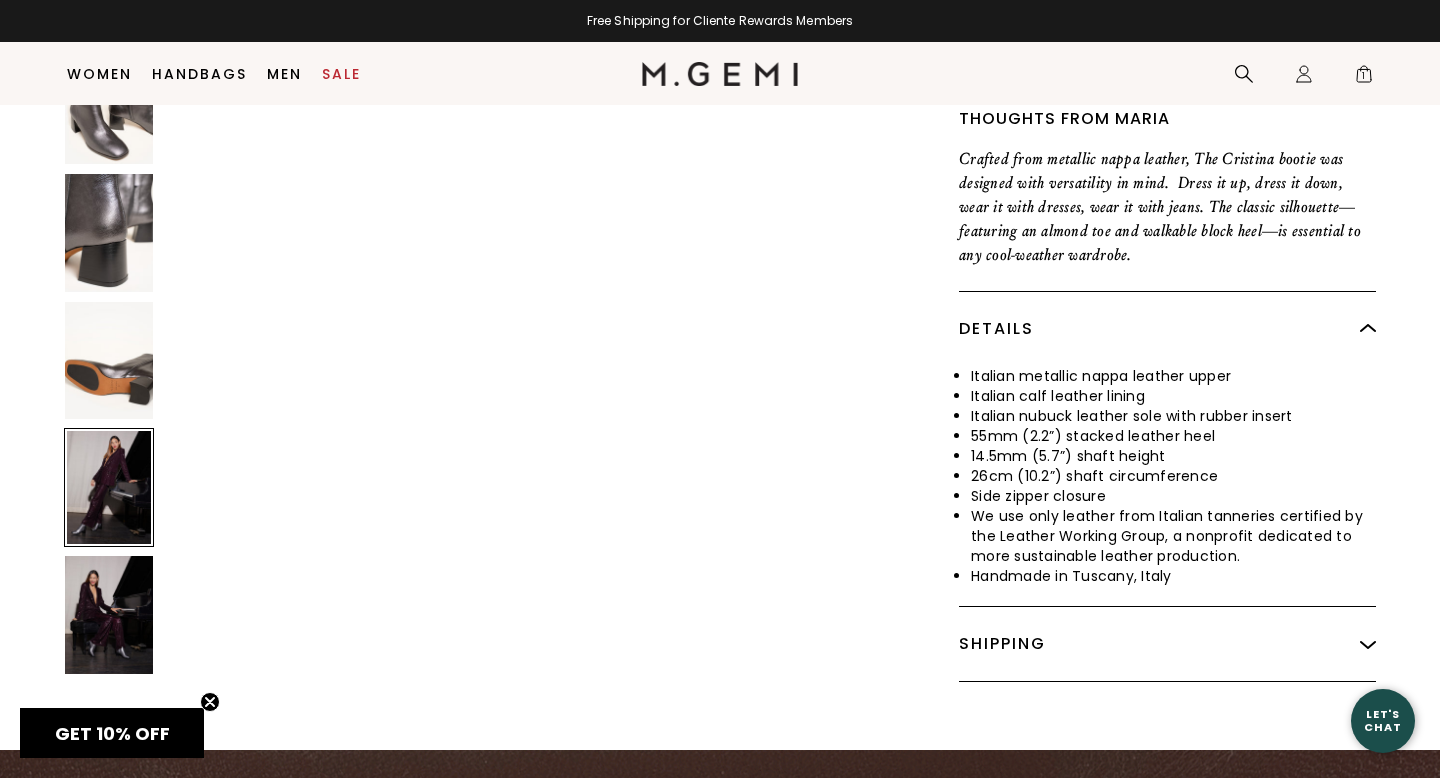 scroll, scrollTop: 6216, scrollLeft: 0, axis: vertical 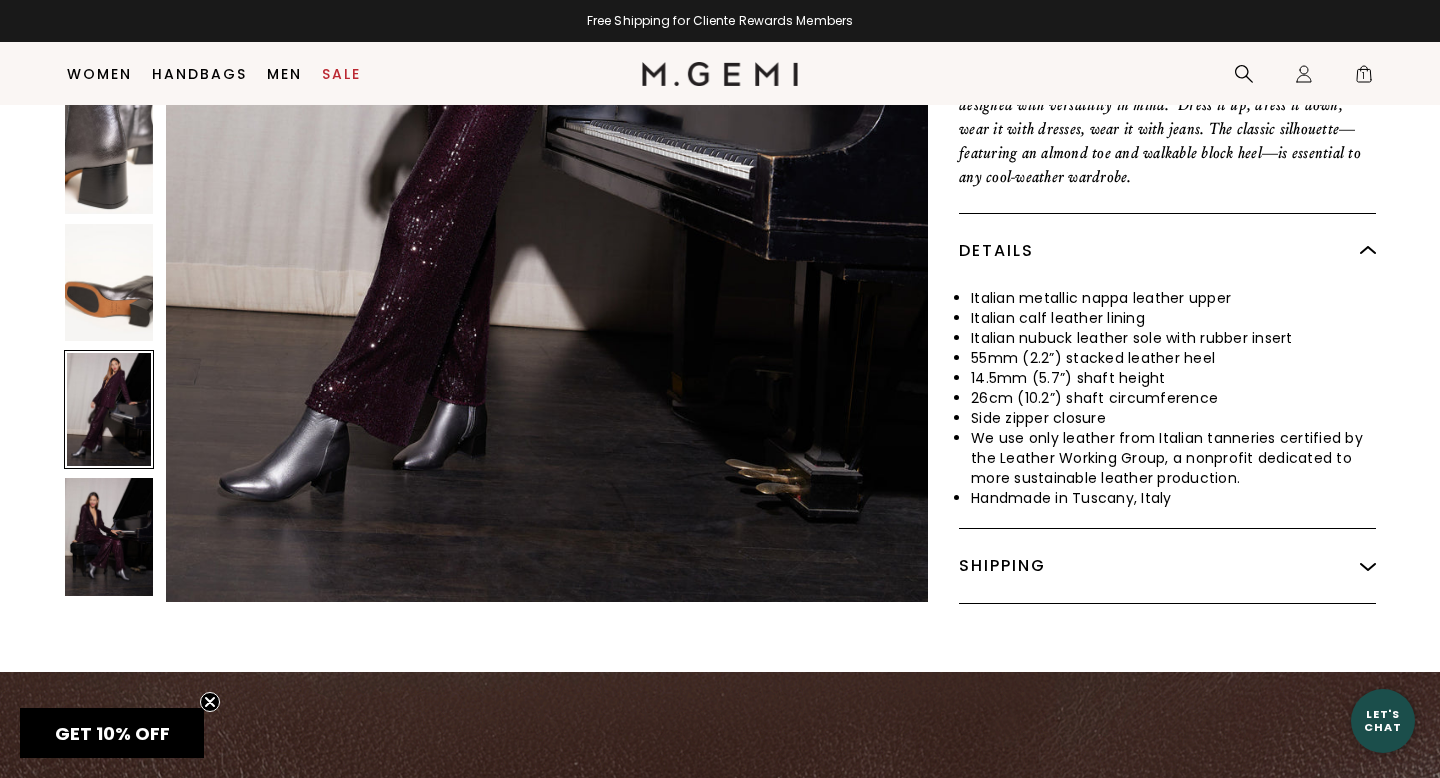 click at bounding box center (109, 536) 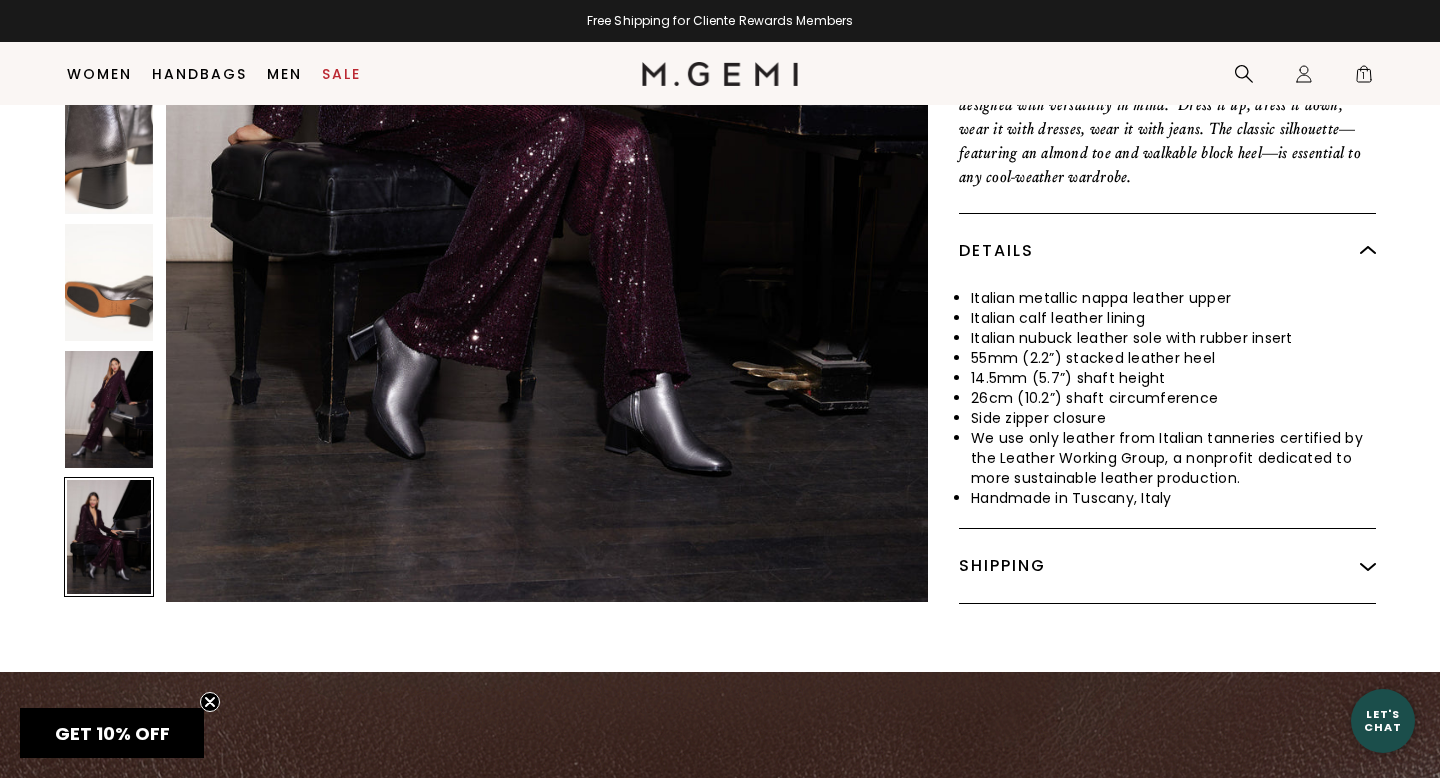 scroll, scrollTop: 7252, scrollLeft: 0, axis: vertical 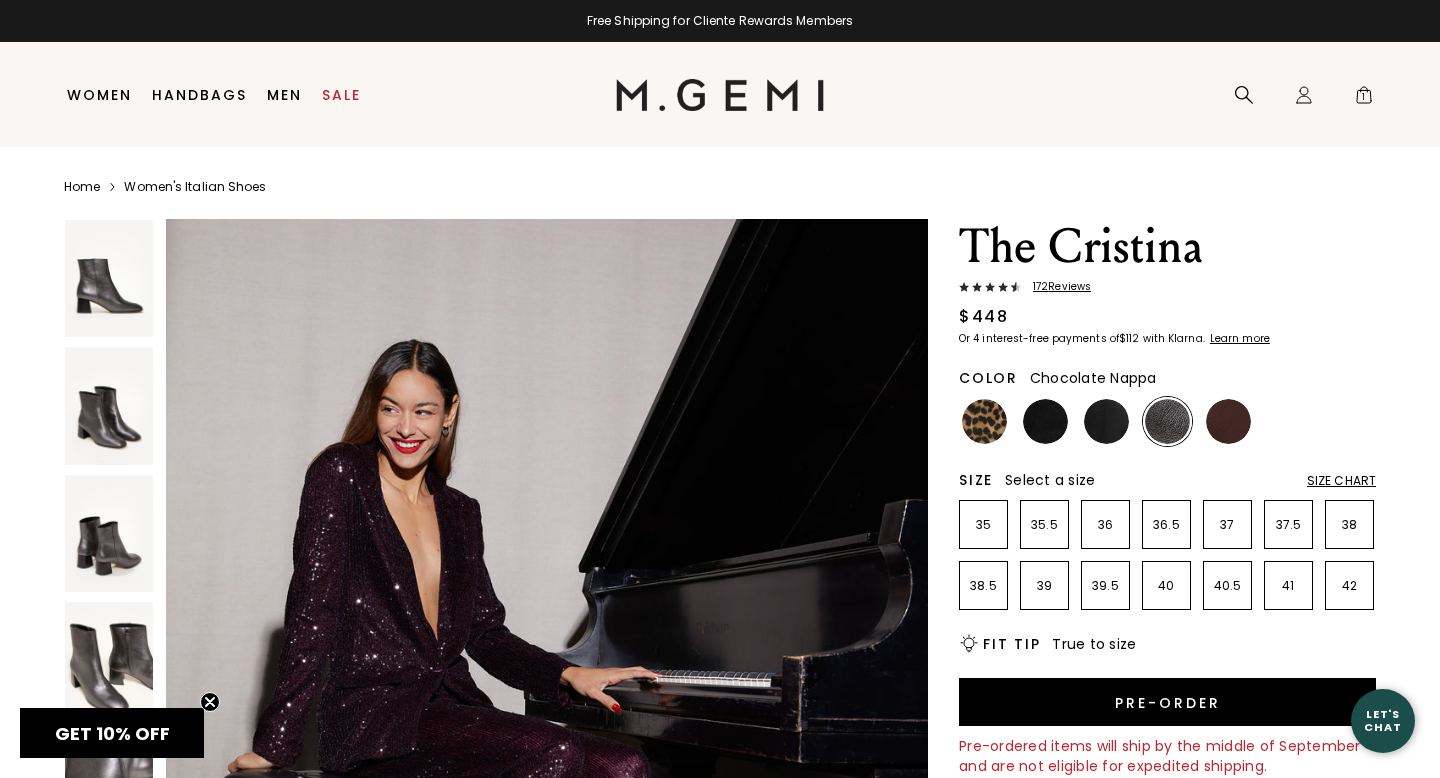 click at bounding box center (1228, 421) 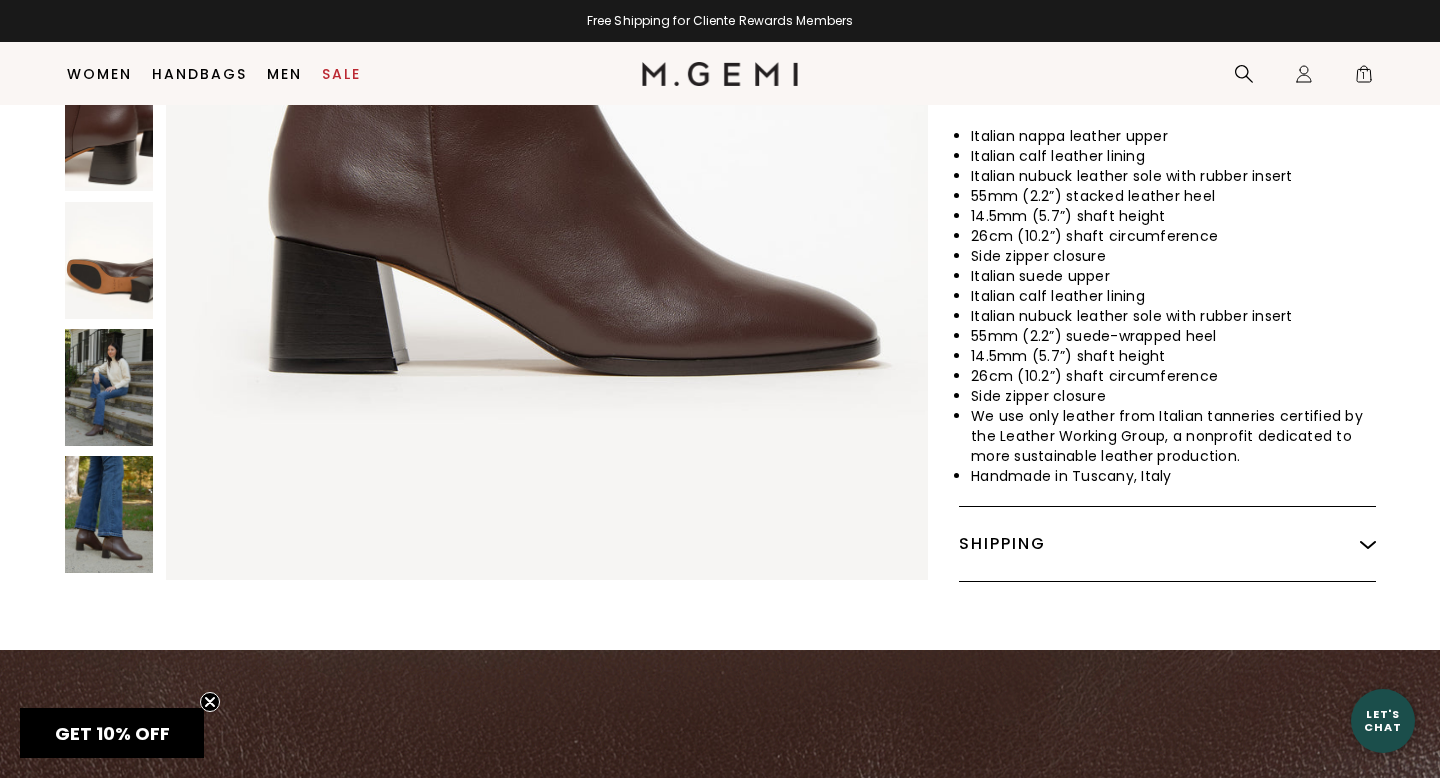 scroll, scrollTop: 957, scrollLeft: 0, axis: vertical 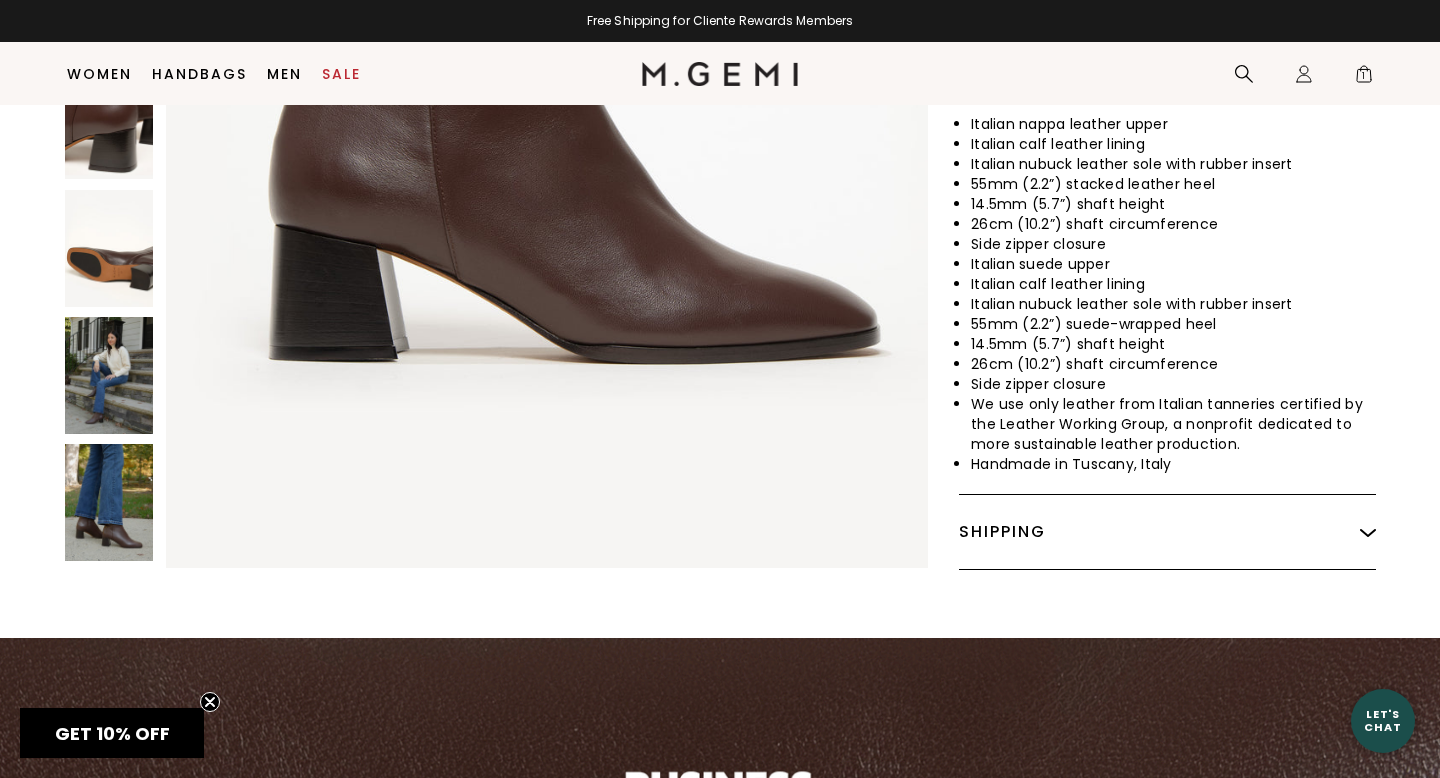 click at bounding box center (109, 375) 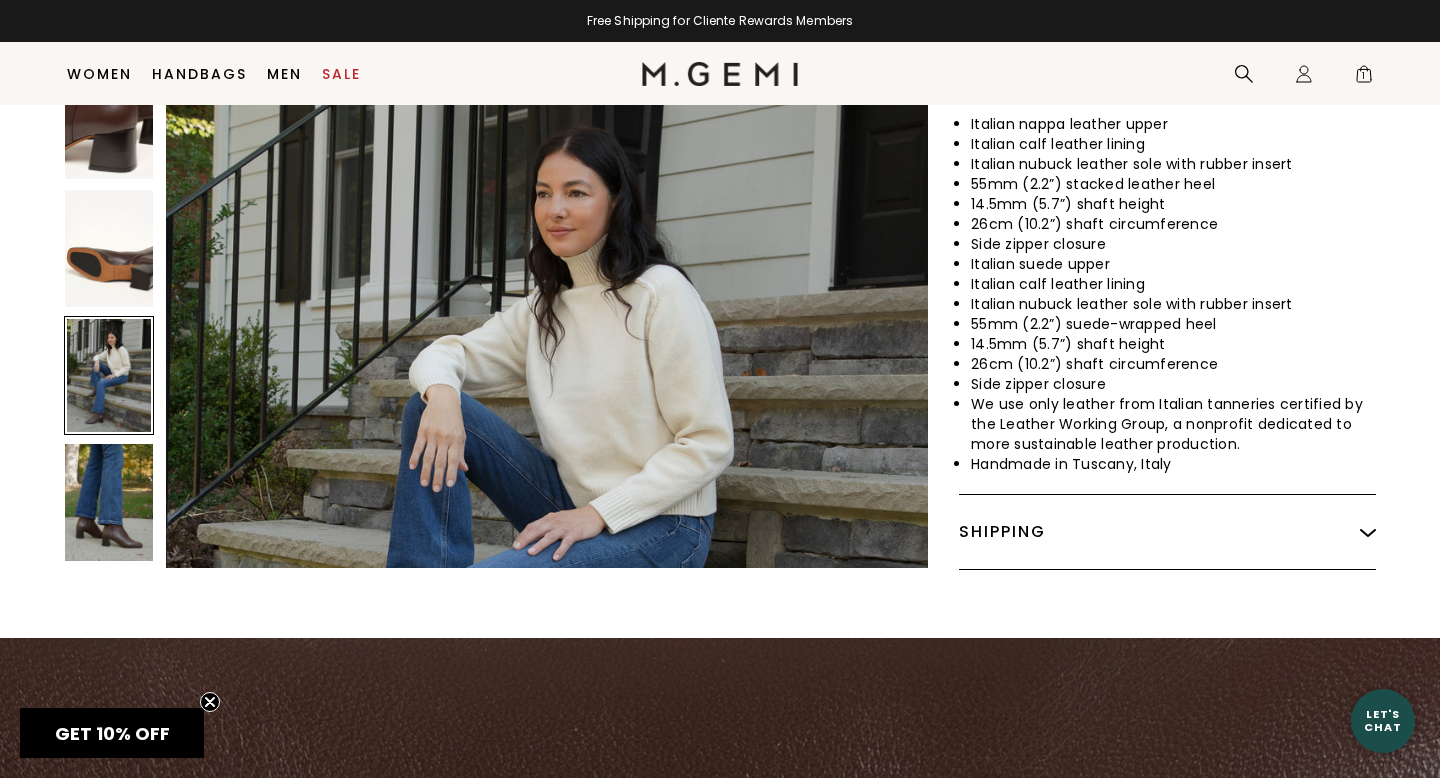 scroll, scrollTop: 6216, scrollLeft: 0, axis: vertical 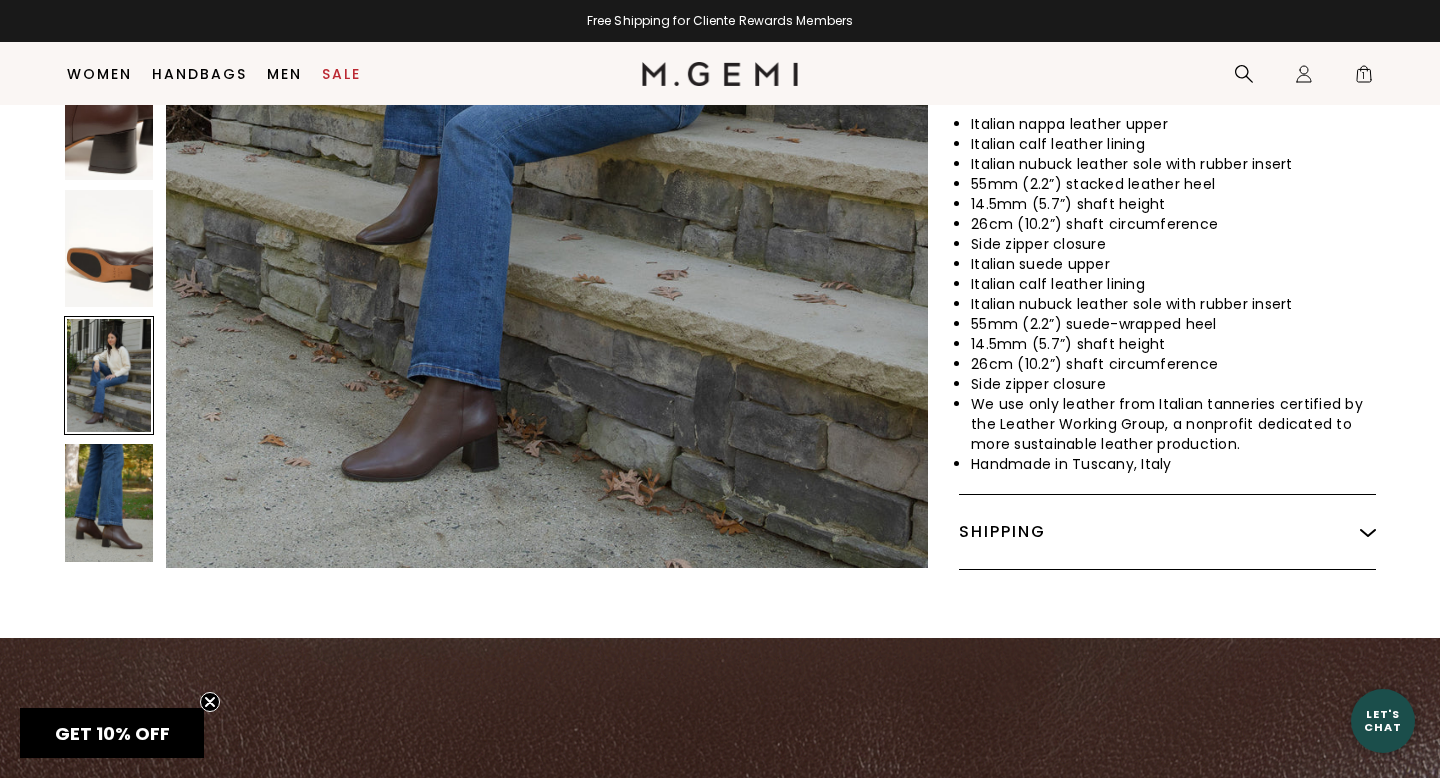 click at bounding box center [109, 502] 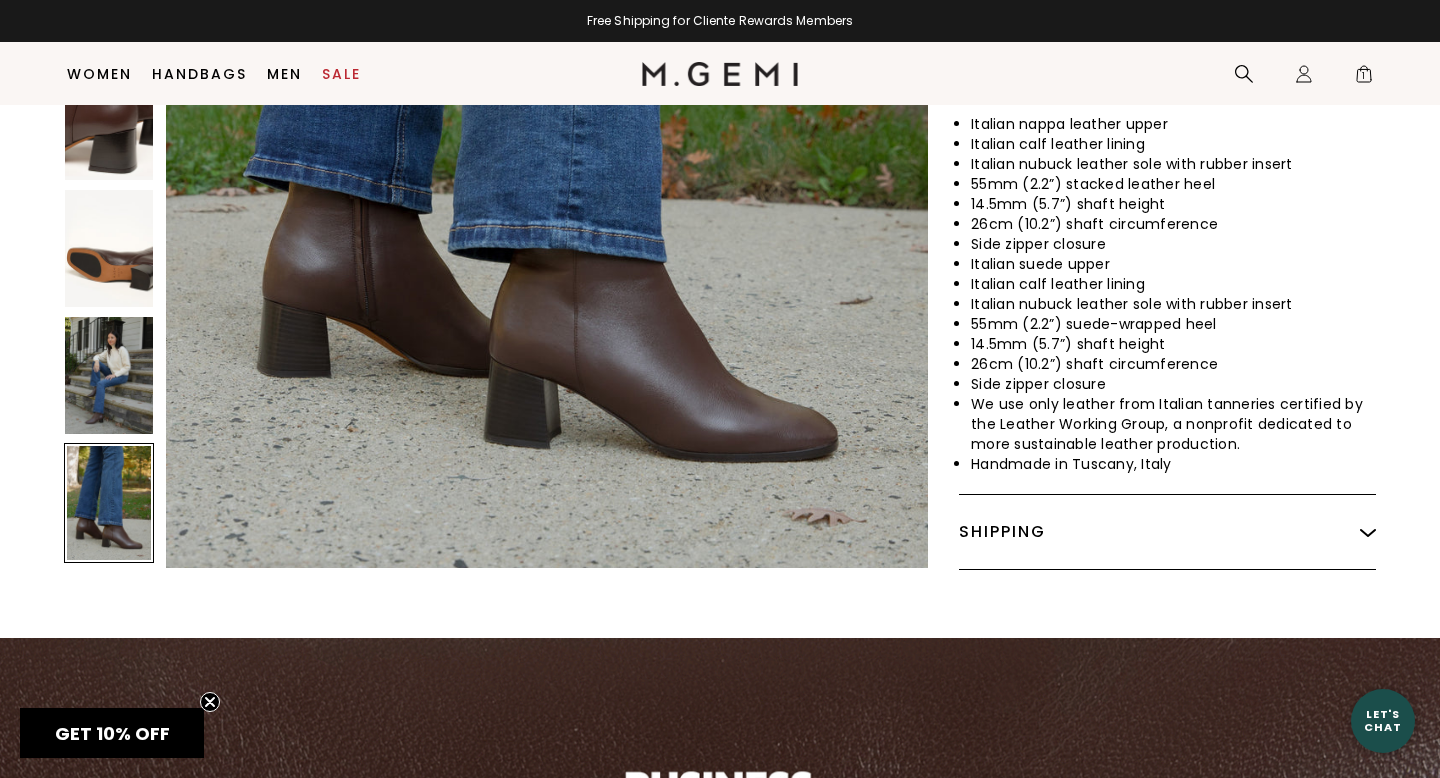scroll, scrollTop: 7252, scrollLeft: 0, axis: vertical 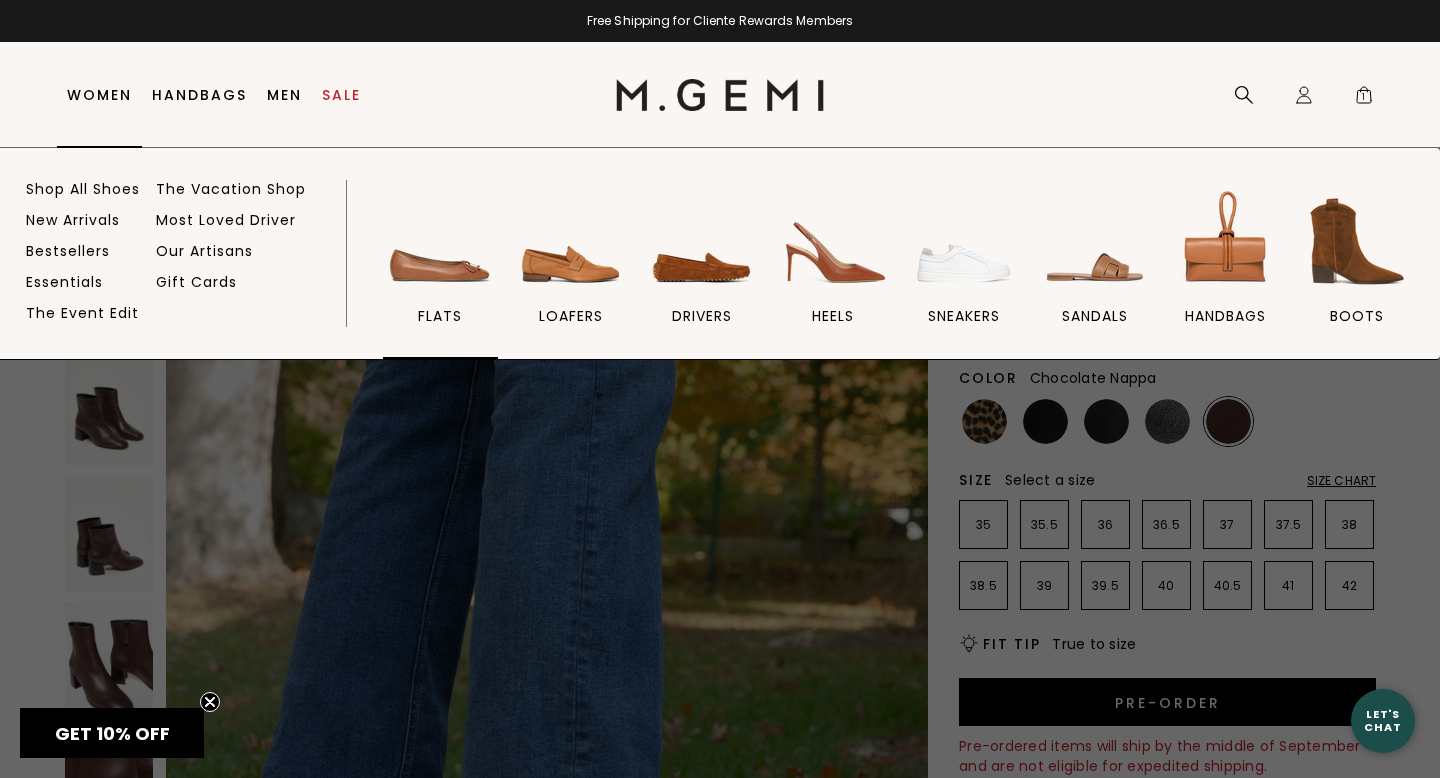 click at bounding box center (440, 241) 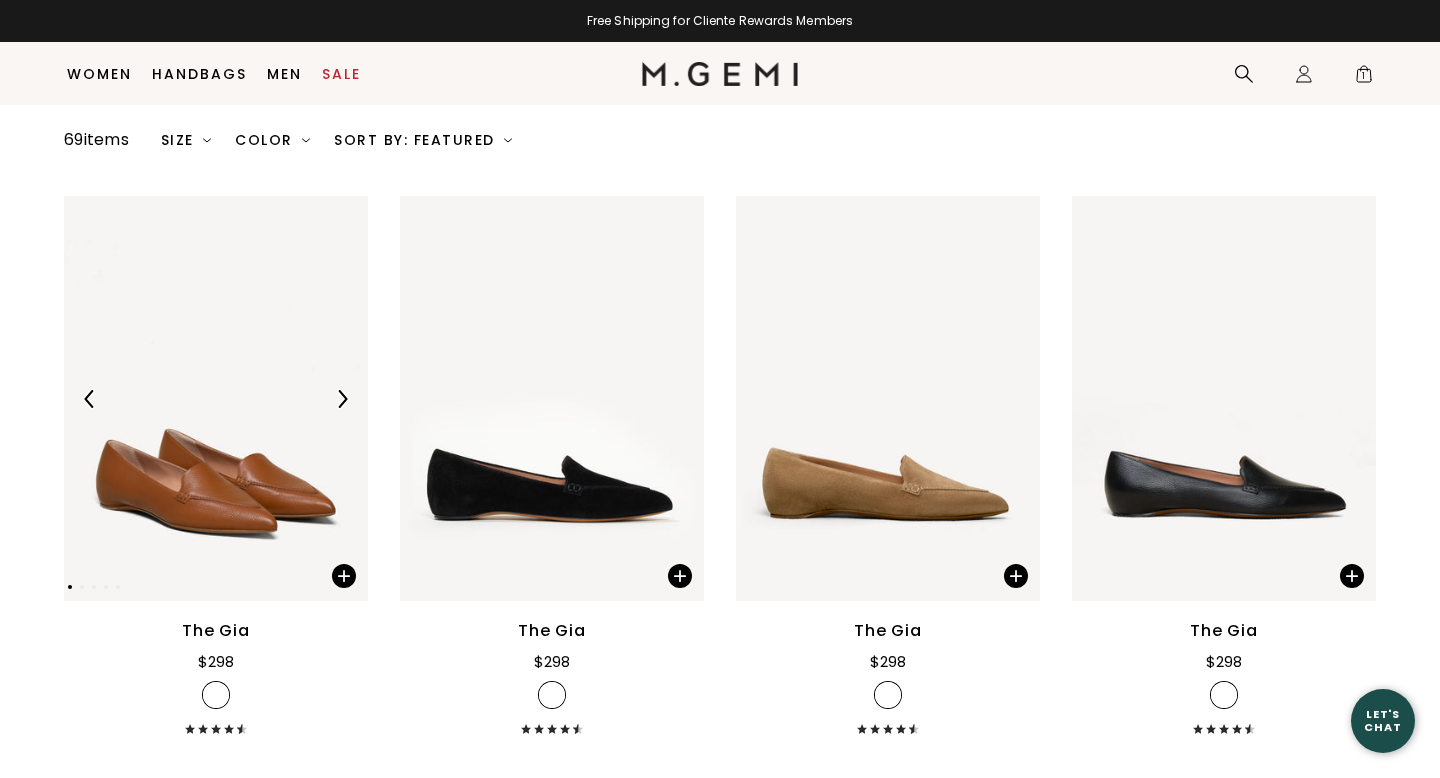 scroll, scrollTop: 234, scrollLeft: 0, axis: vertical 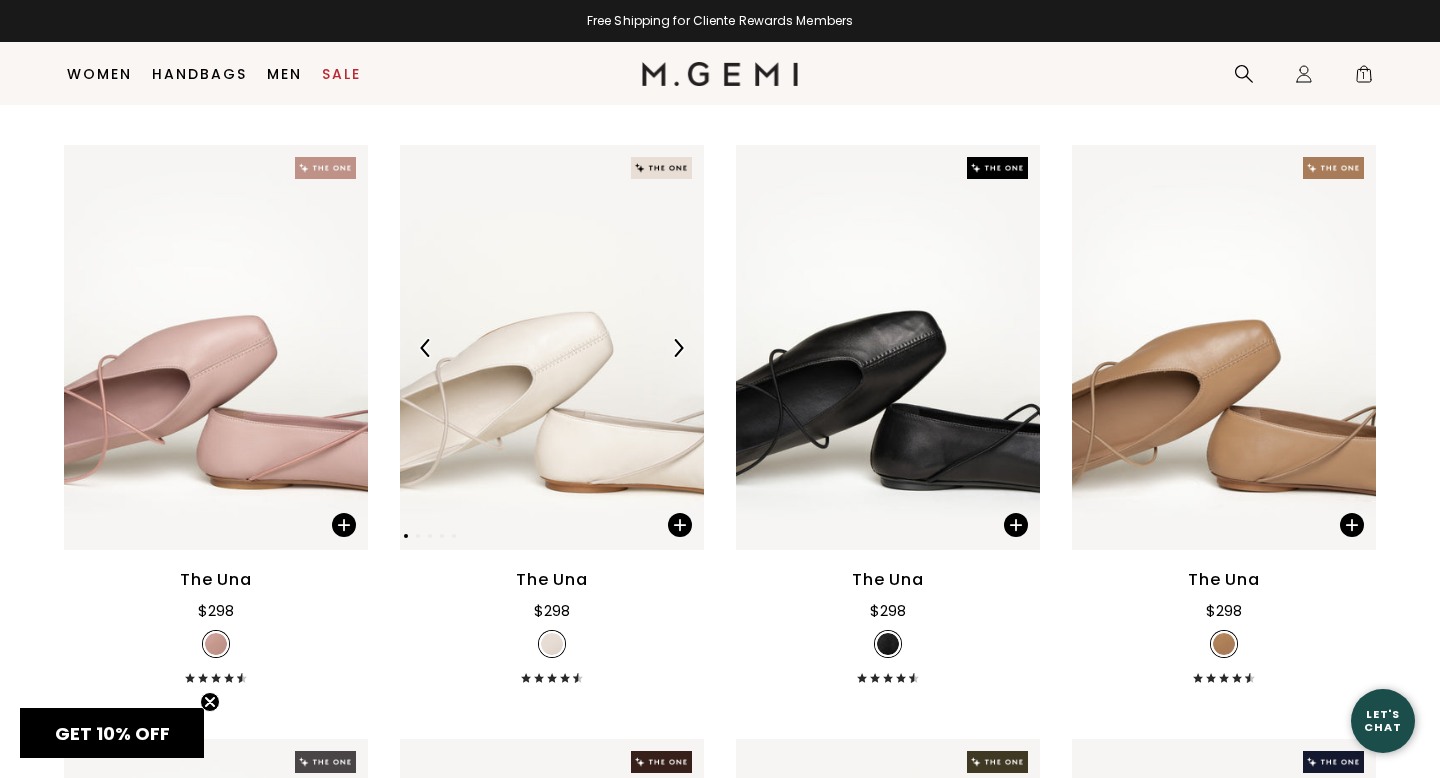 click at bounding box center (678, 348) 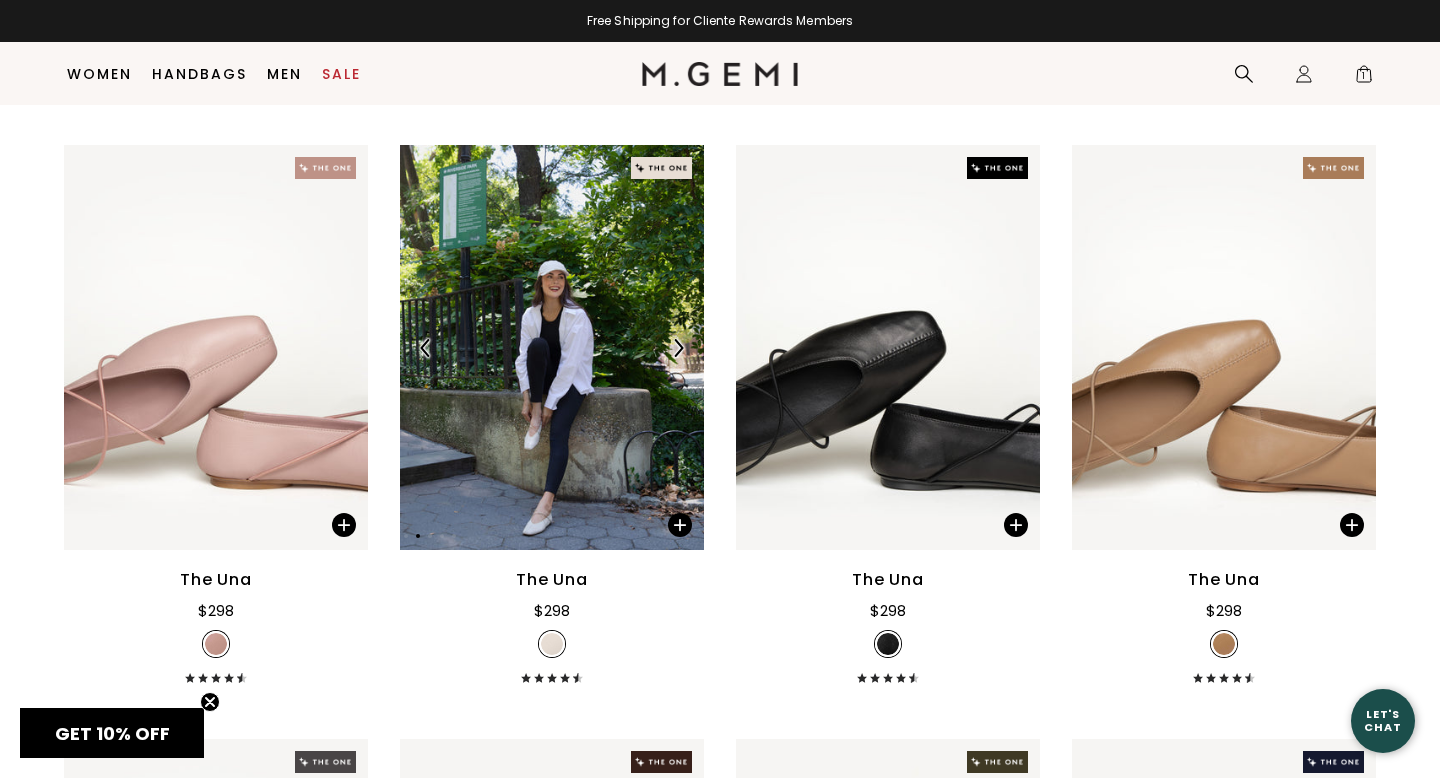 click at bounding box center (678, 348) 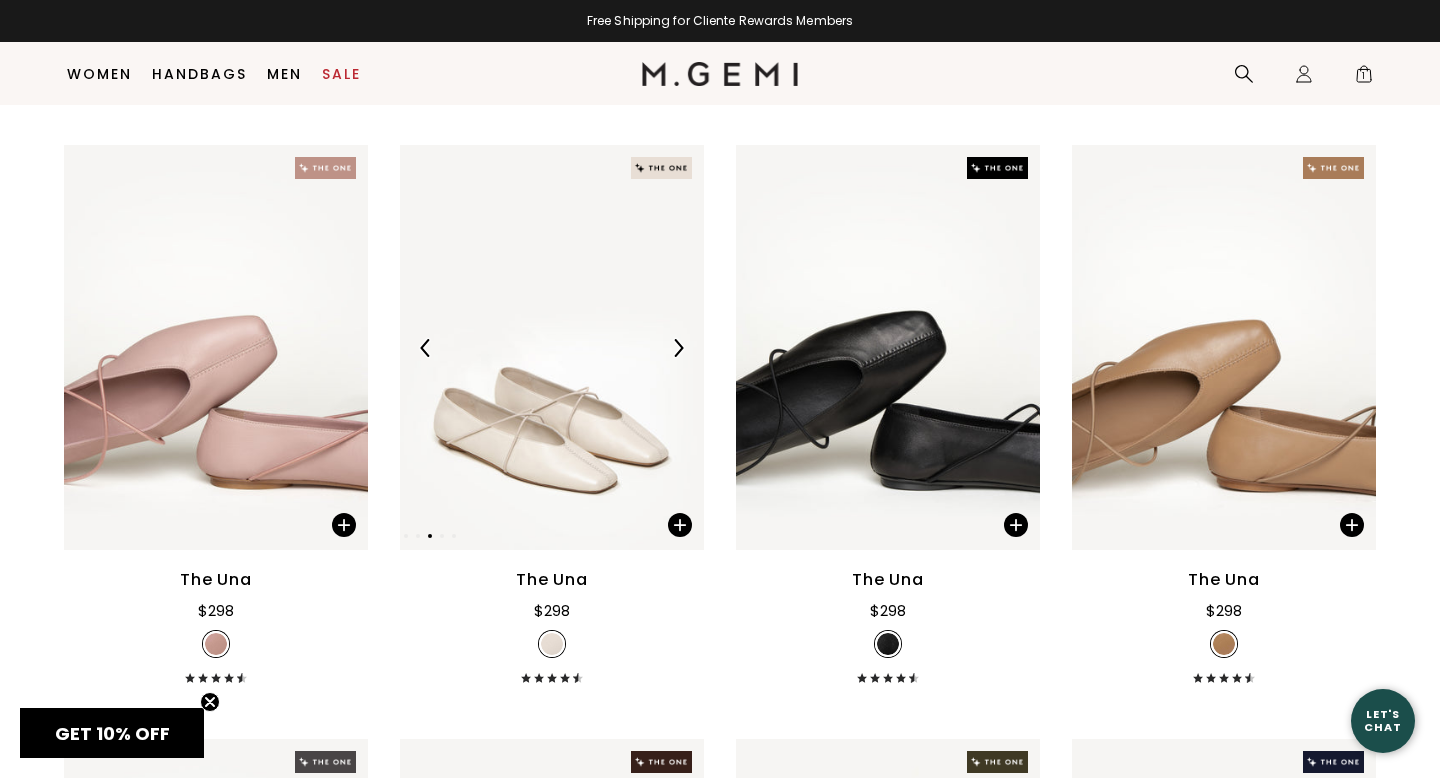 click at bounding box center (678, 348) 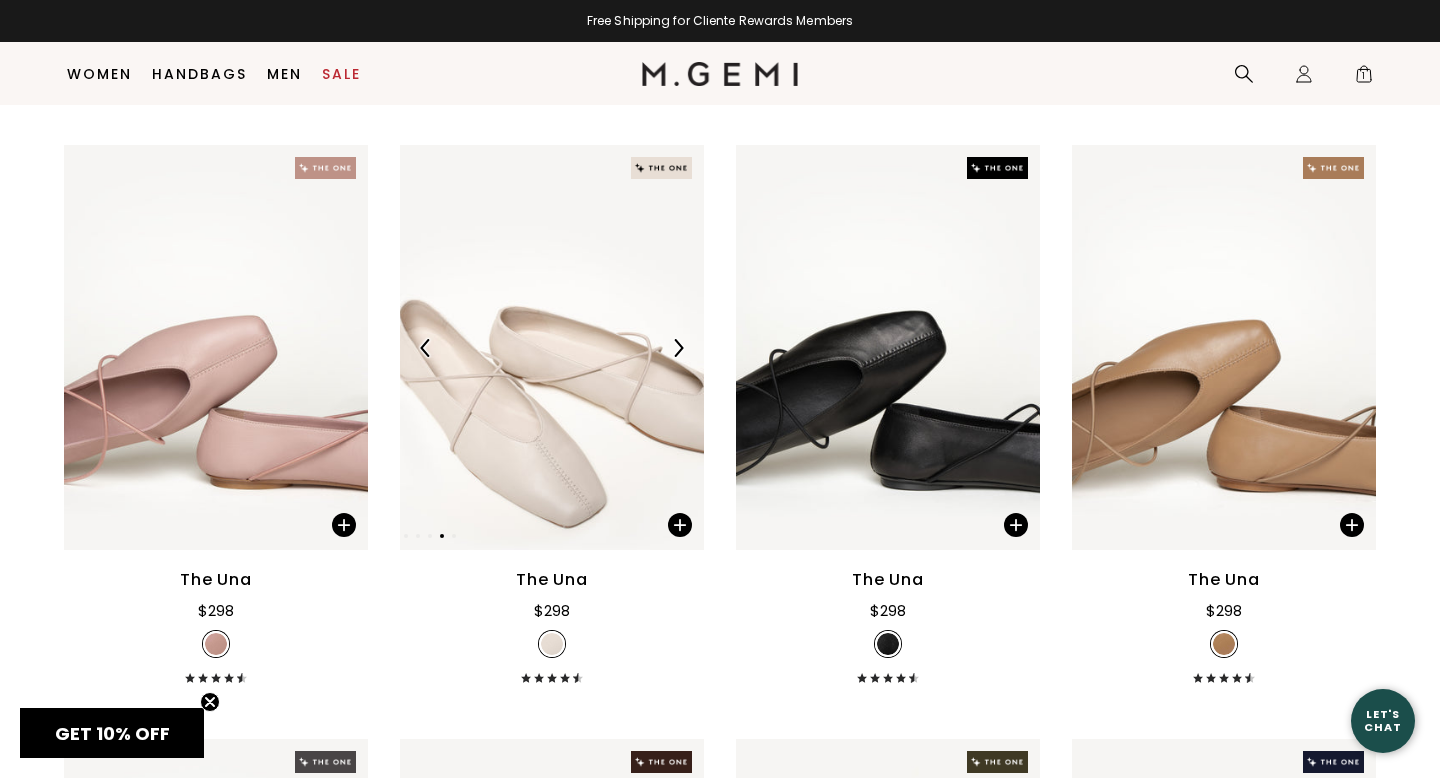 click at bounding box center (678, 348) 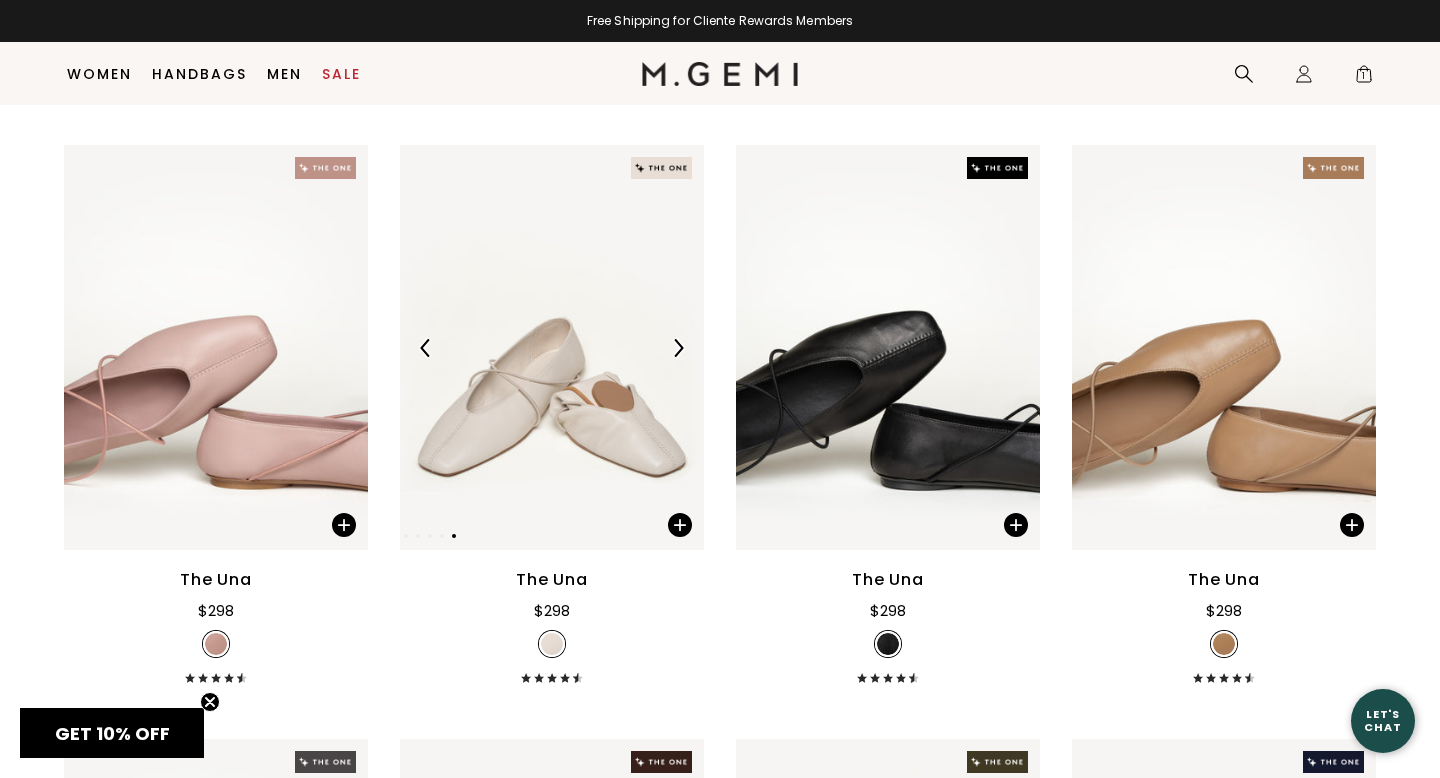 click at bounding box center (678, 348) 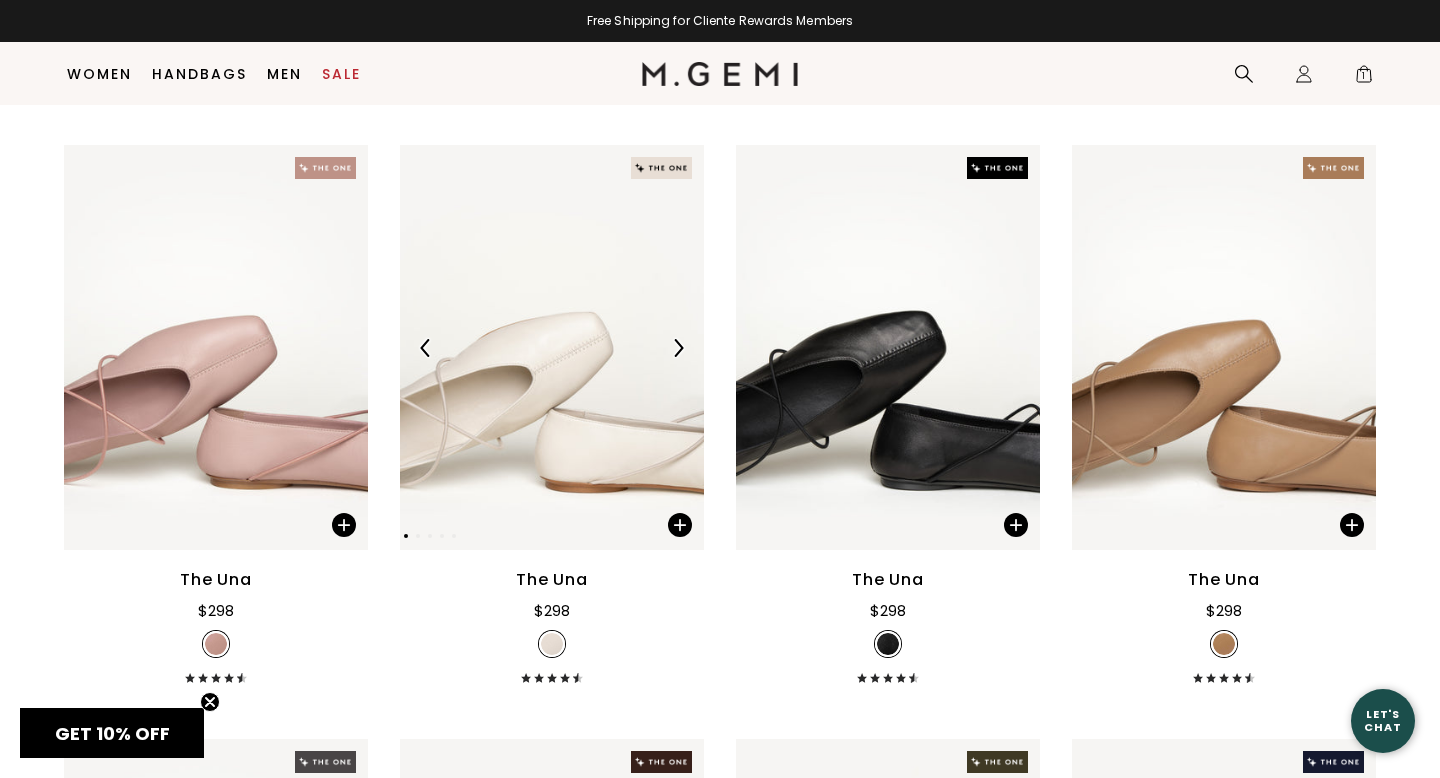 click at bounding box center (678, 348) 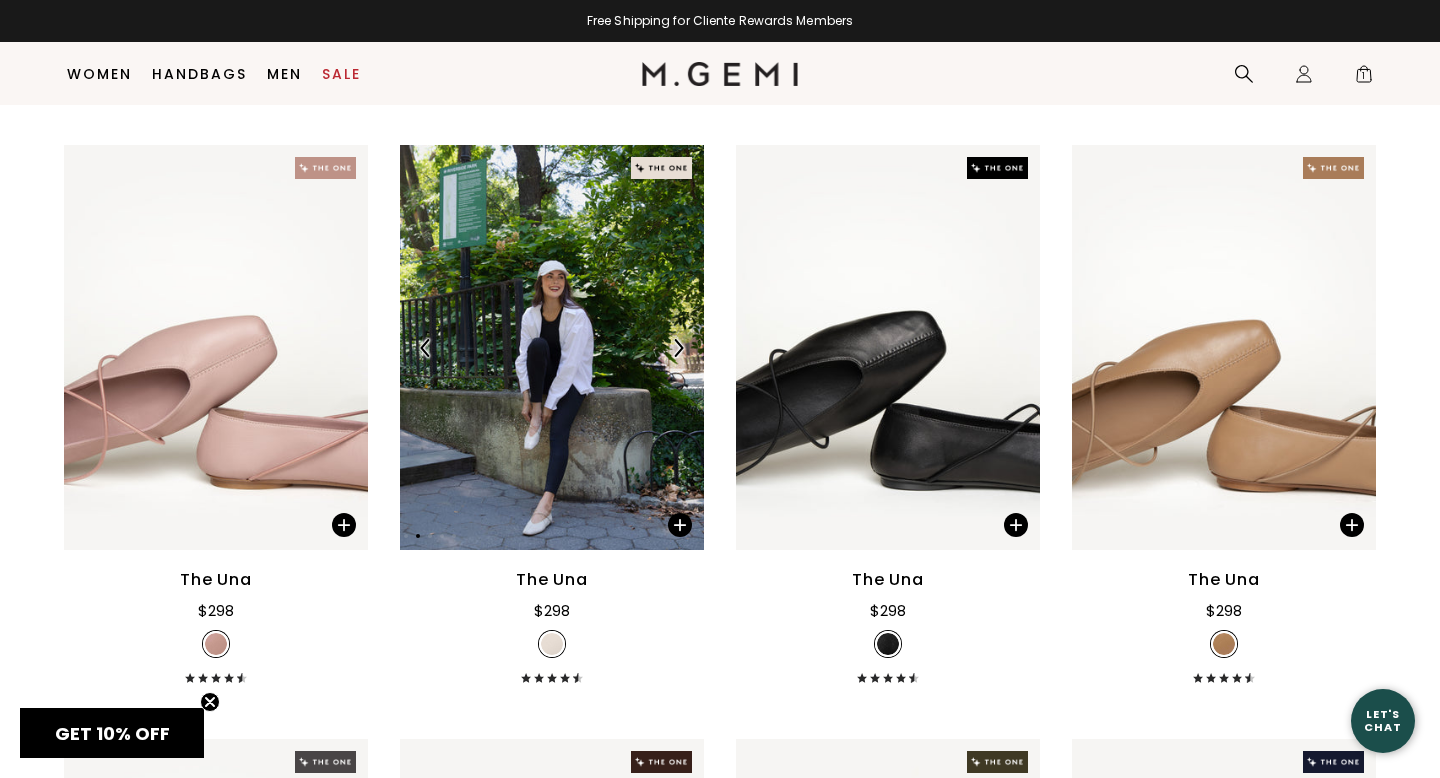 click at bounding box center (678, 348) 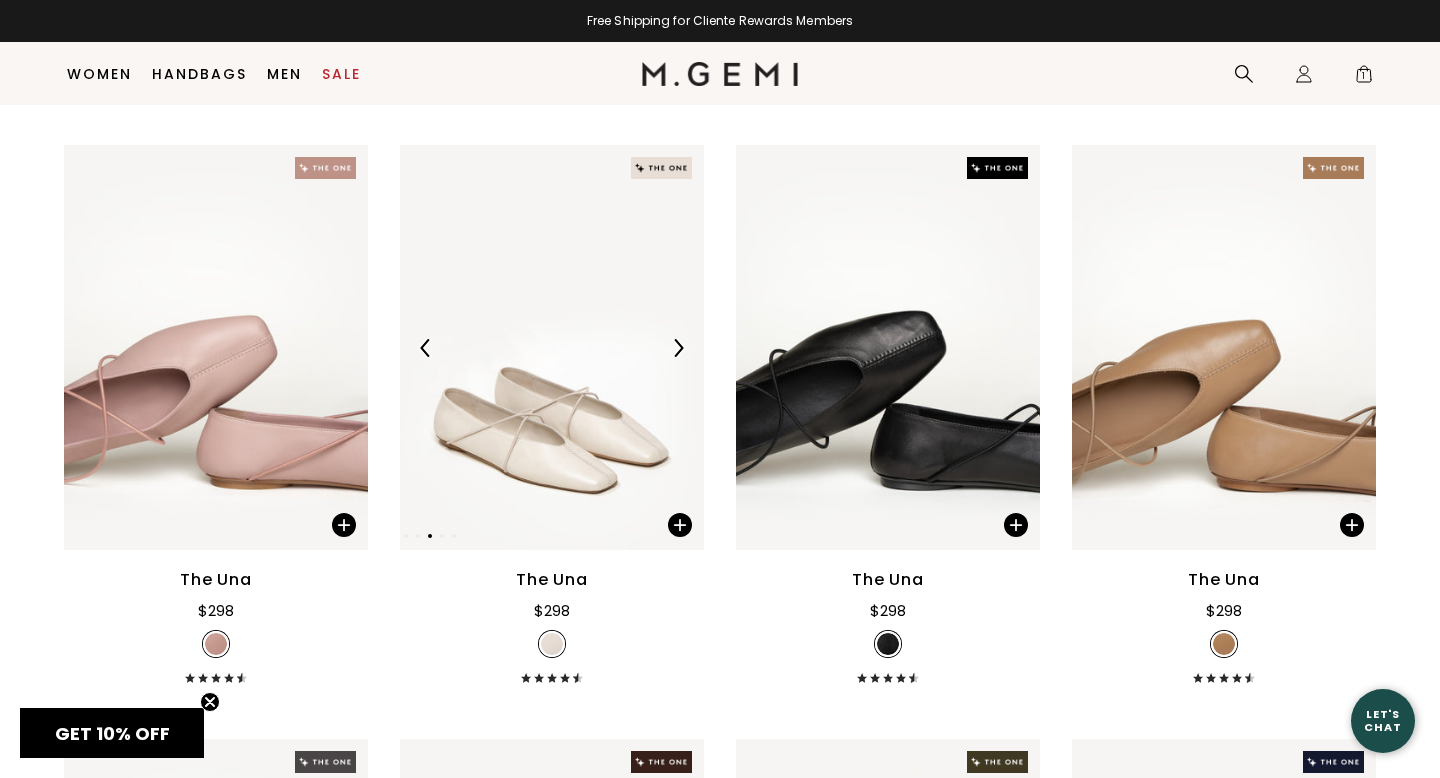 click at bounding box center [678, 348] 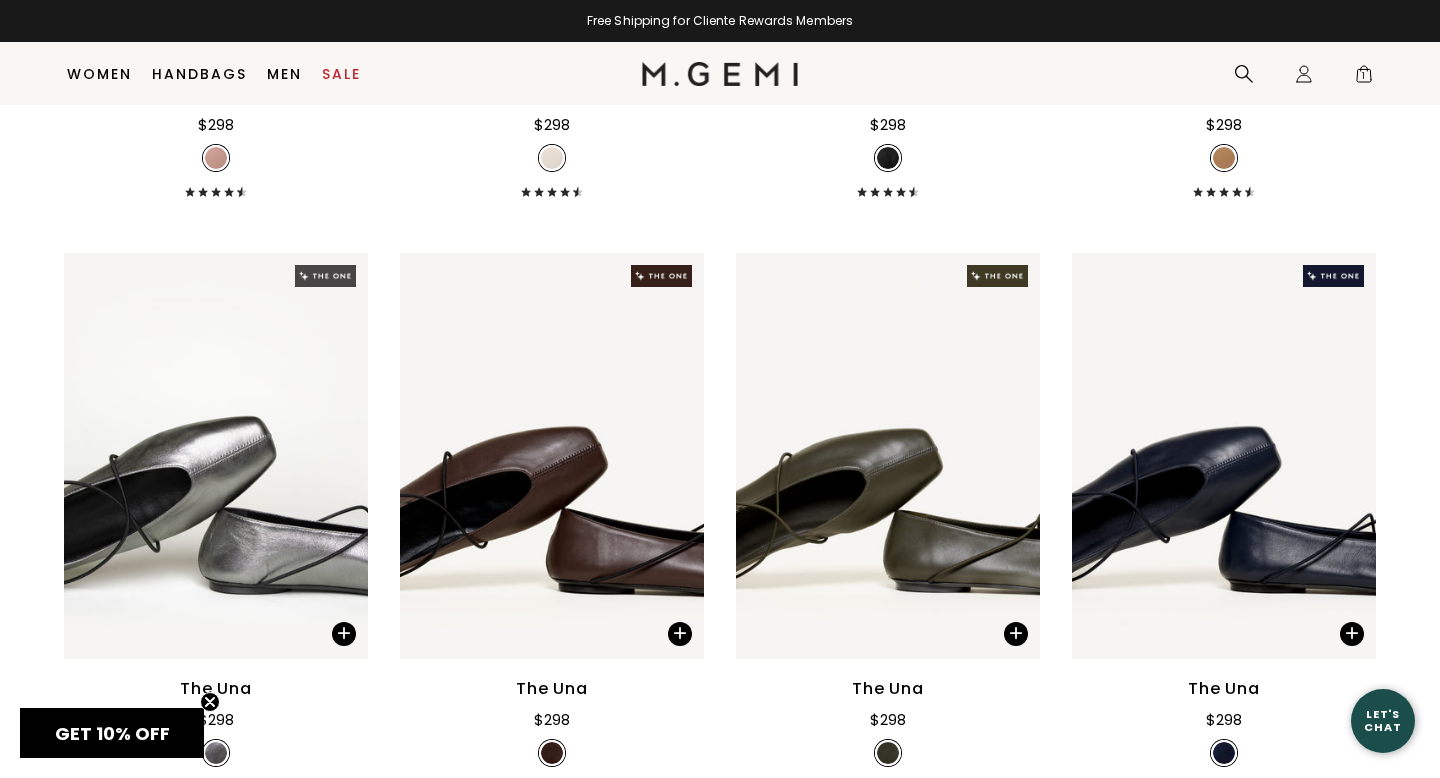 scroll, scrollTop: 4378, scrollLeft: 0, axis: vertical 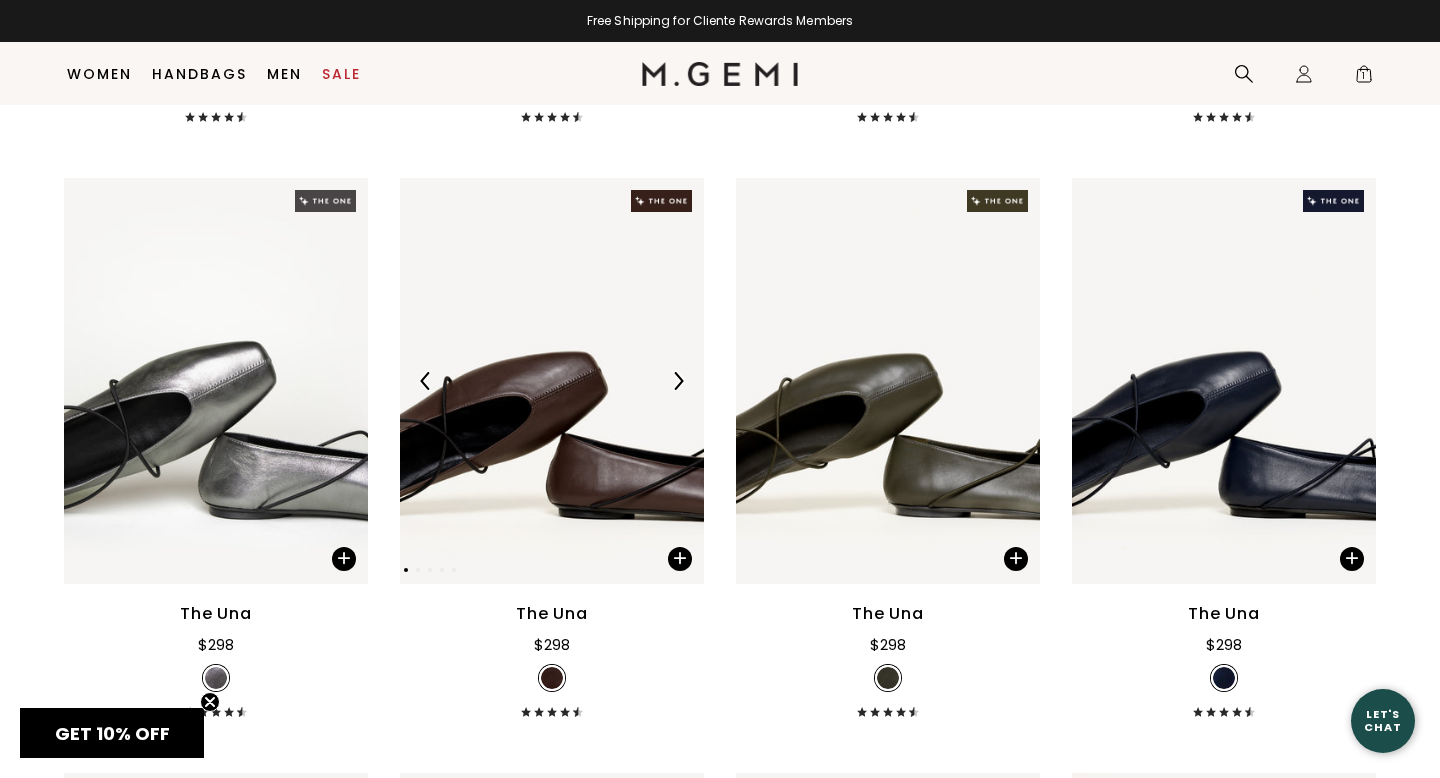 click at bounding box center (678, 381) 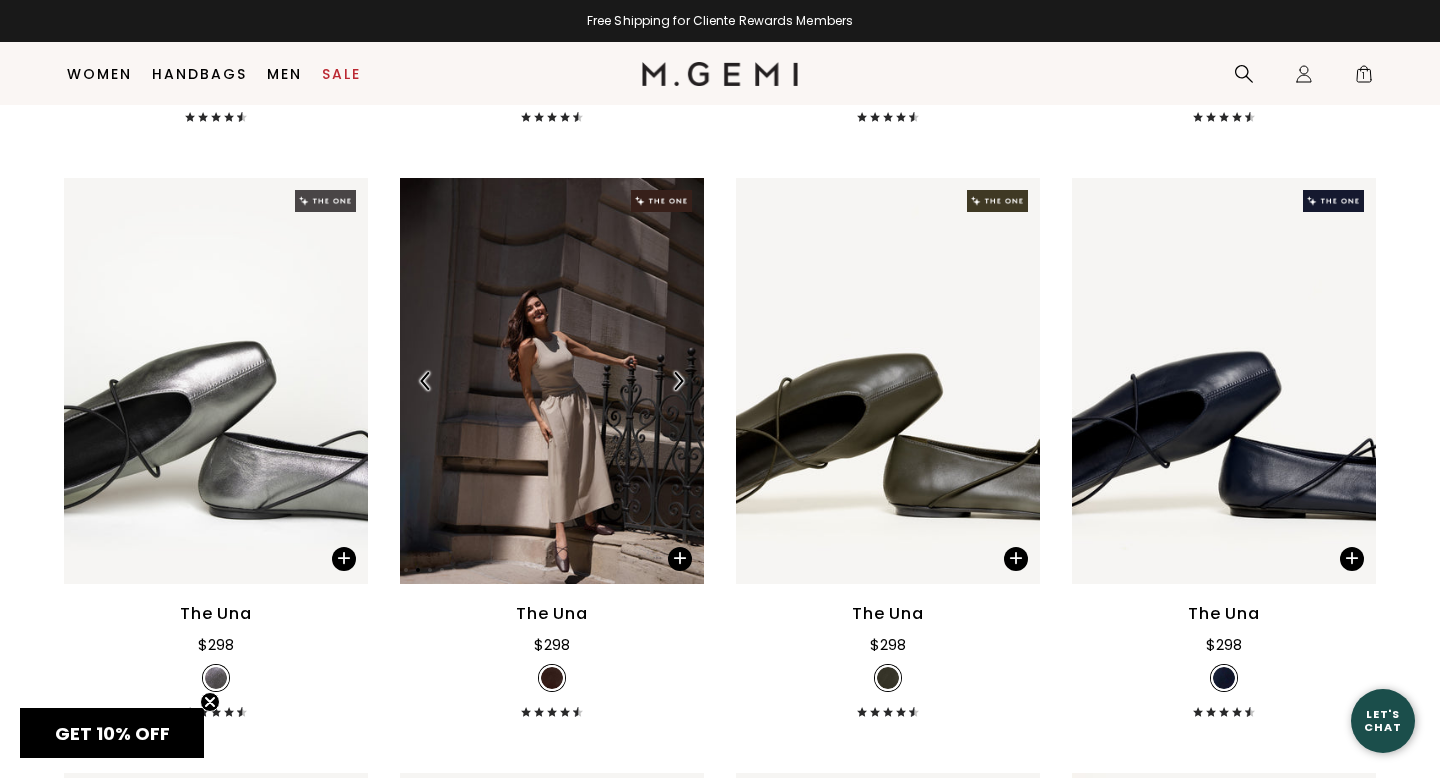 click at bounding box center [678, 381] 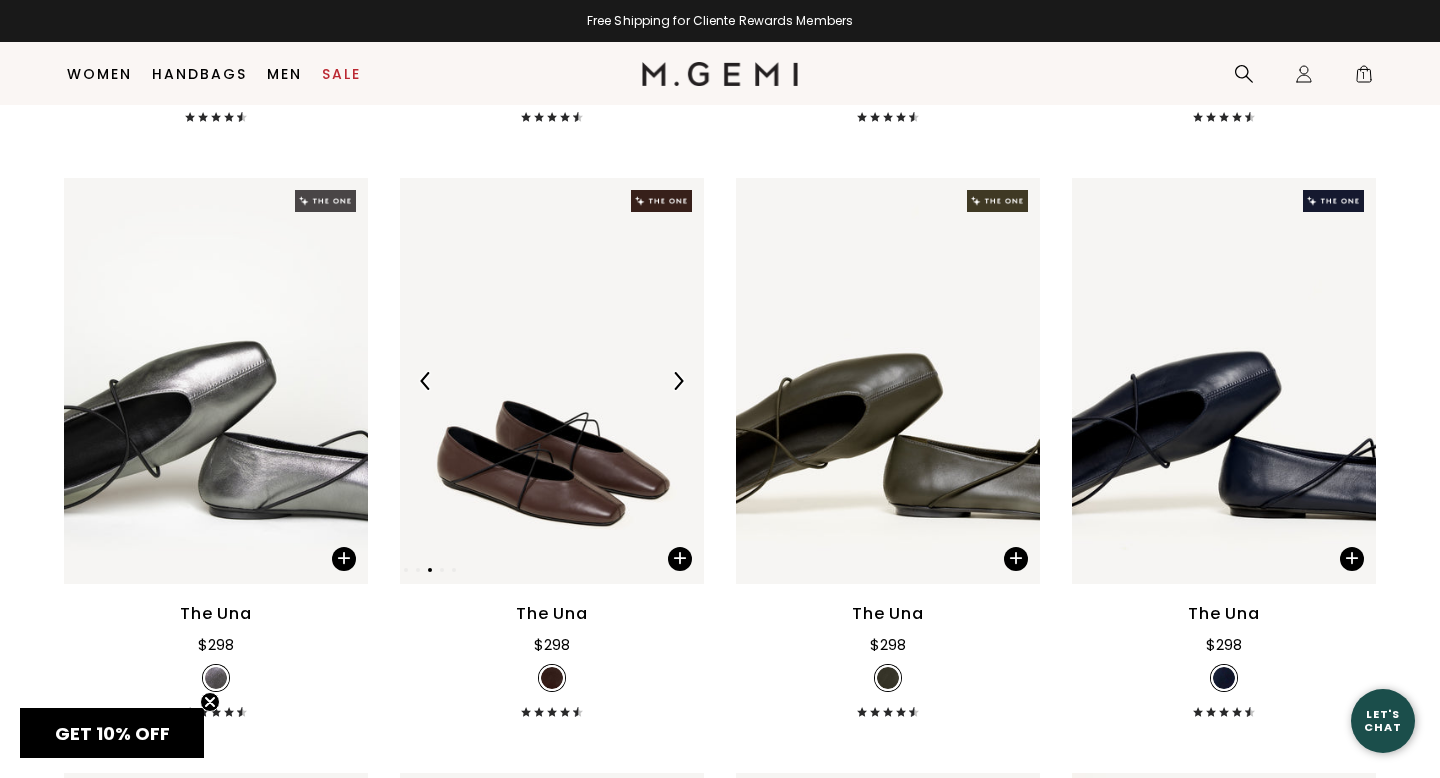 click at bounding box center [678, 381] 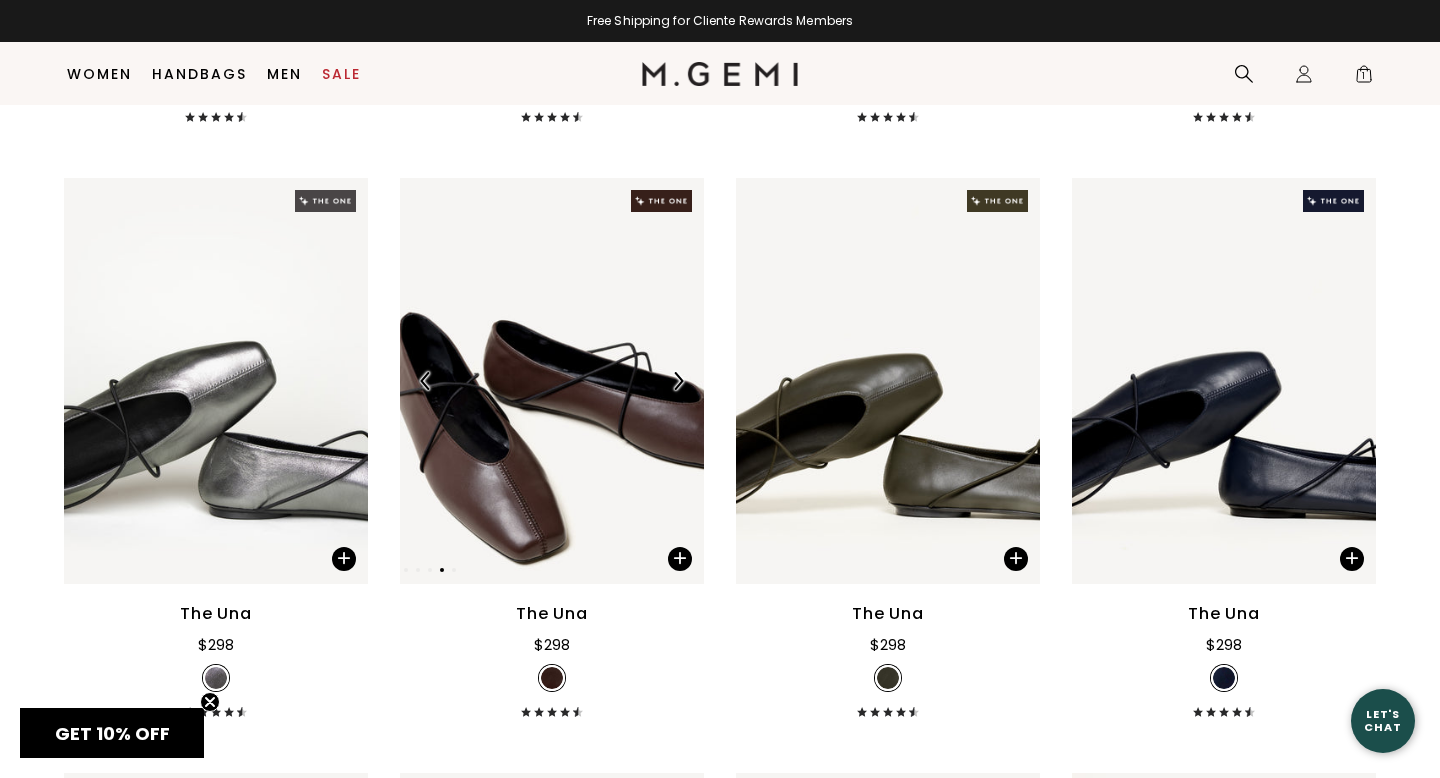 click at bounding box center [678, 381] 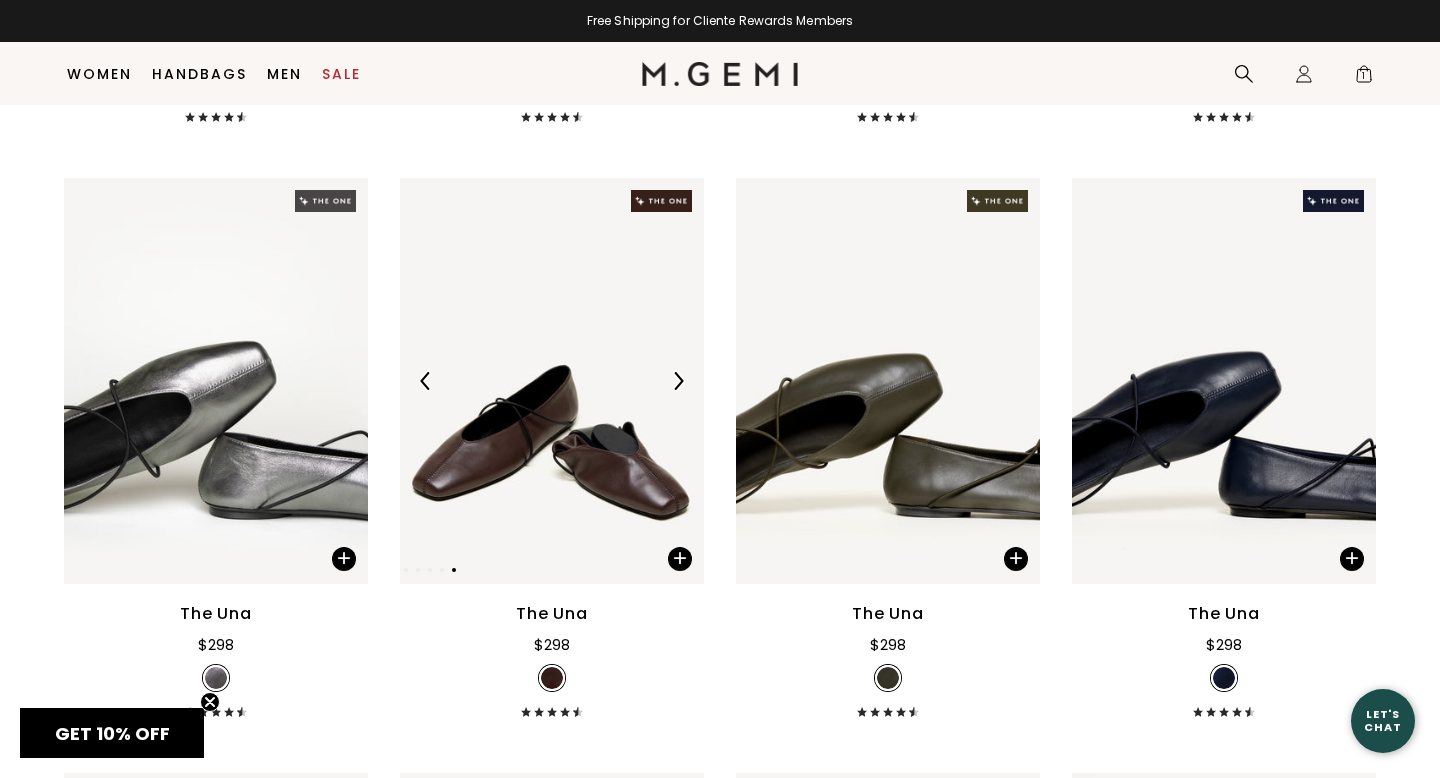 click at bounding box center (678, 381) 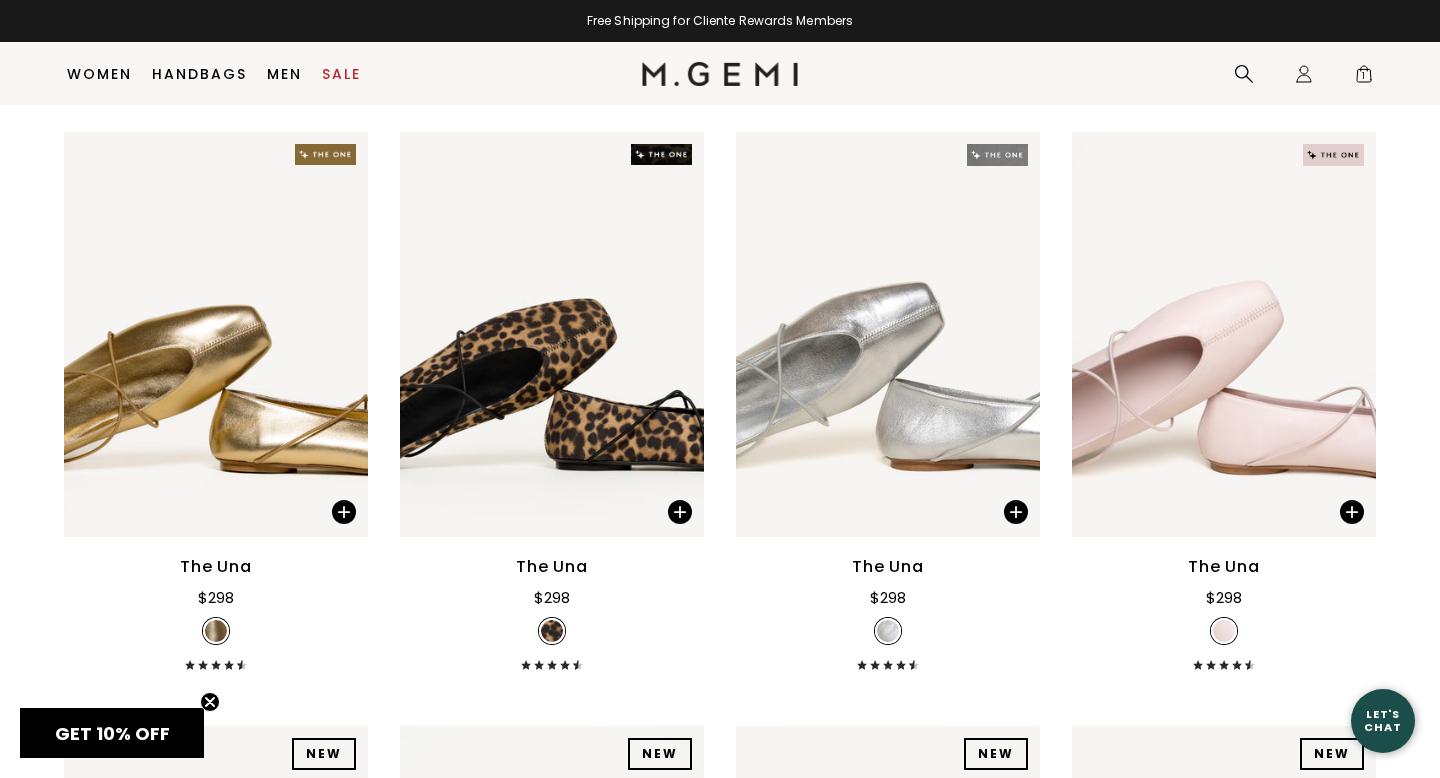 scroll, scrollTop: 5009, scrollLeft: 0, axis: vertical 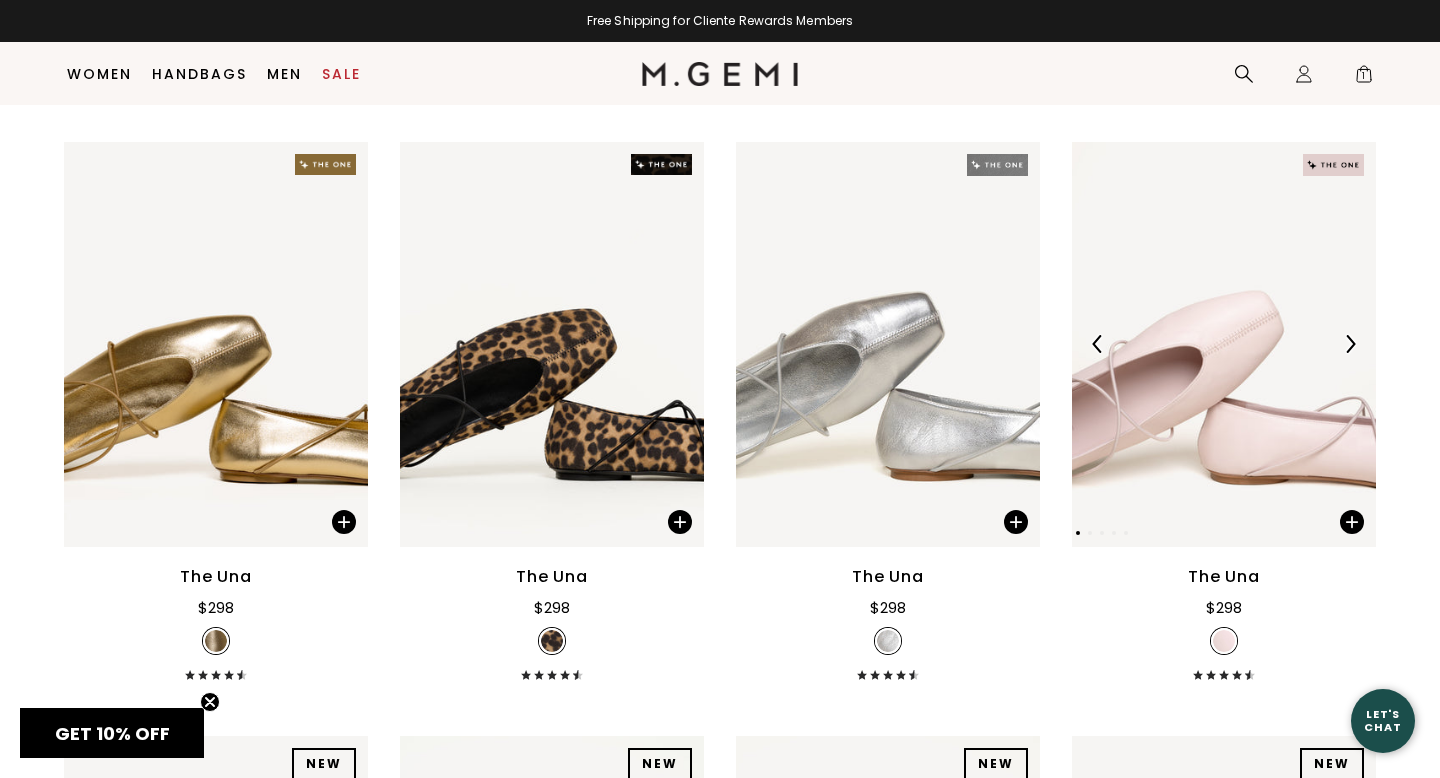 click at bounding box center (1350, 344) 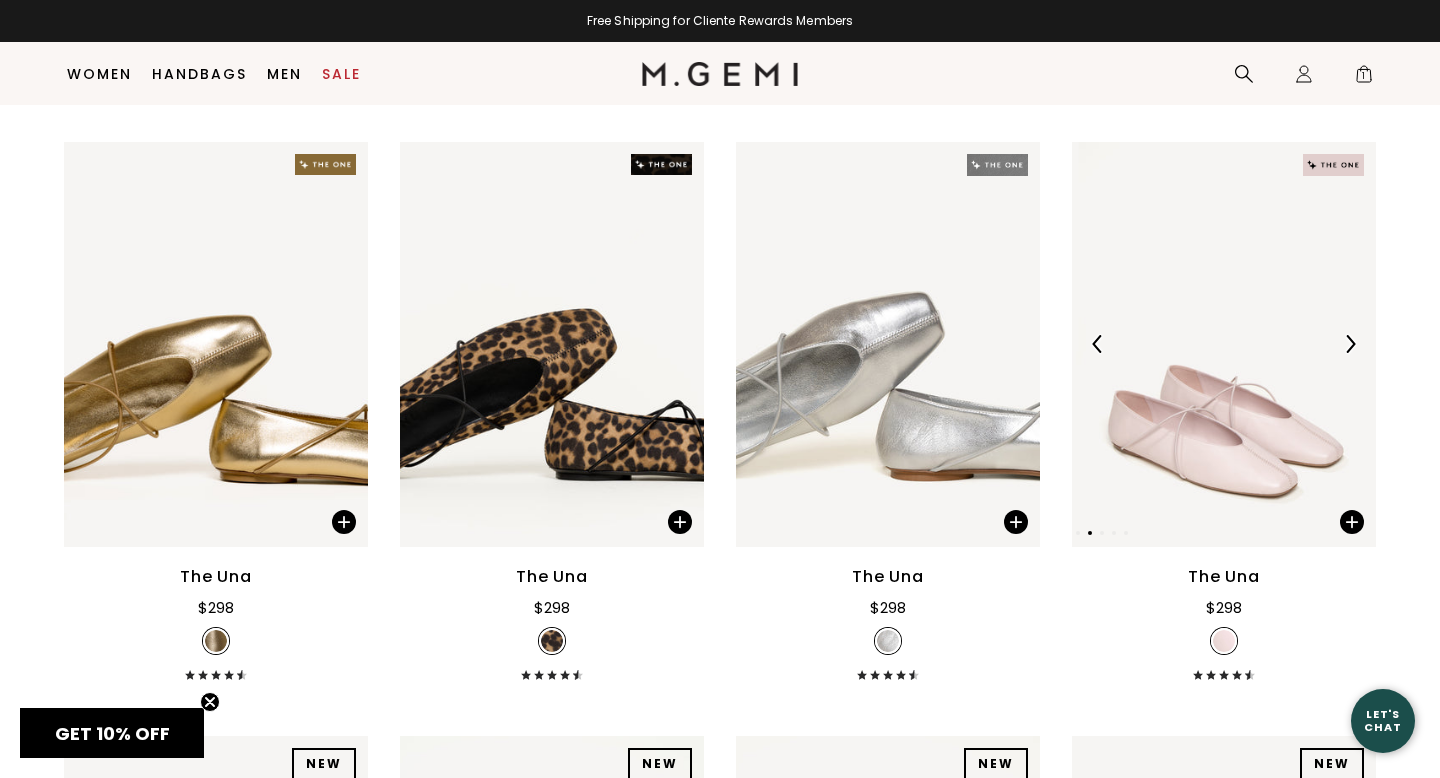 click at bounding box center [1350, 344] 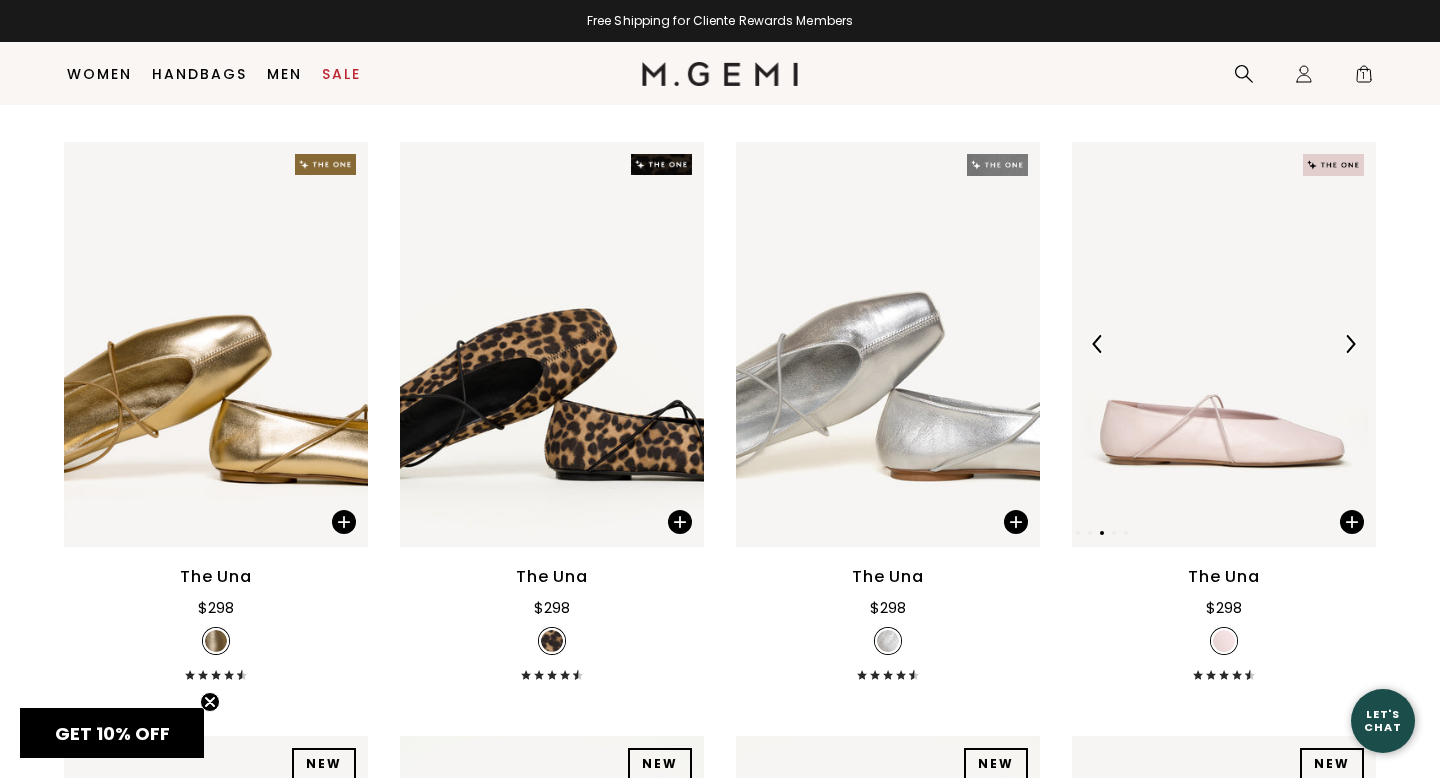 click at bounding box center [1350, 344] 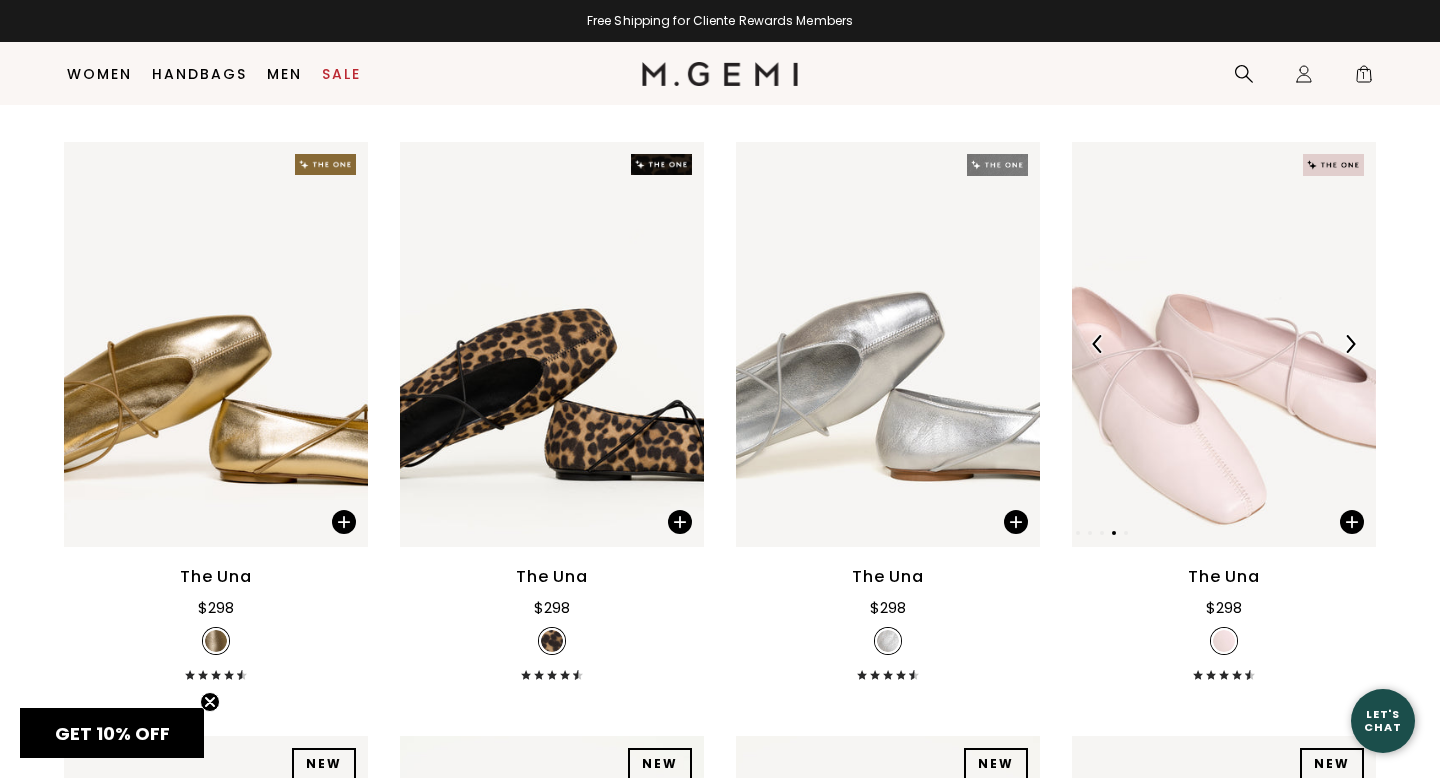 click at bounding box center (1350, 344) 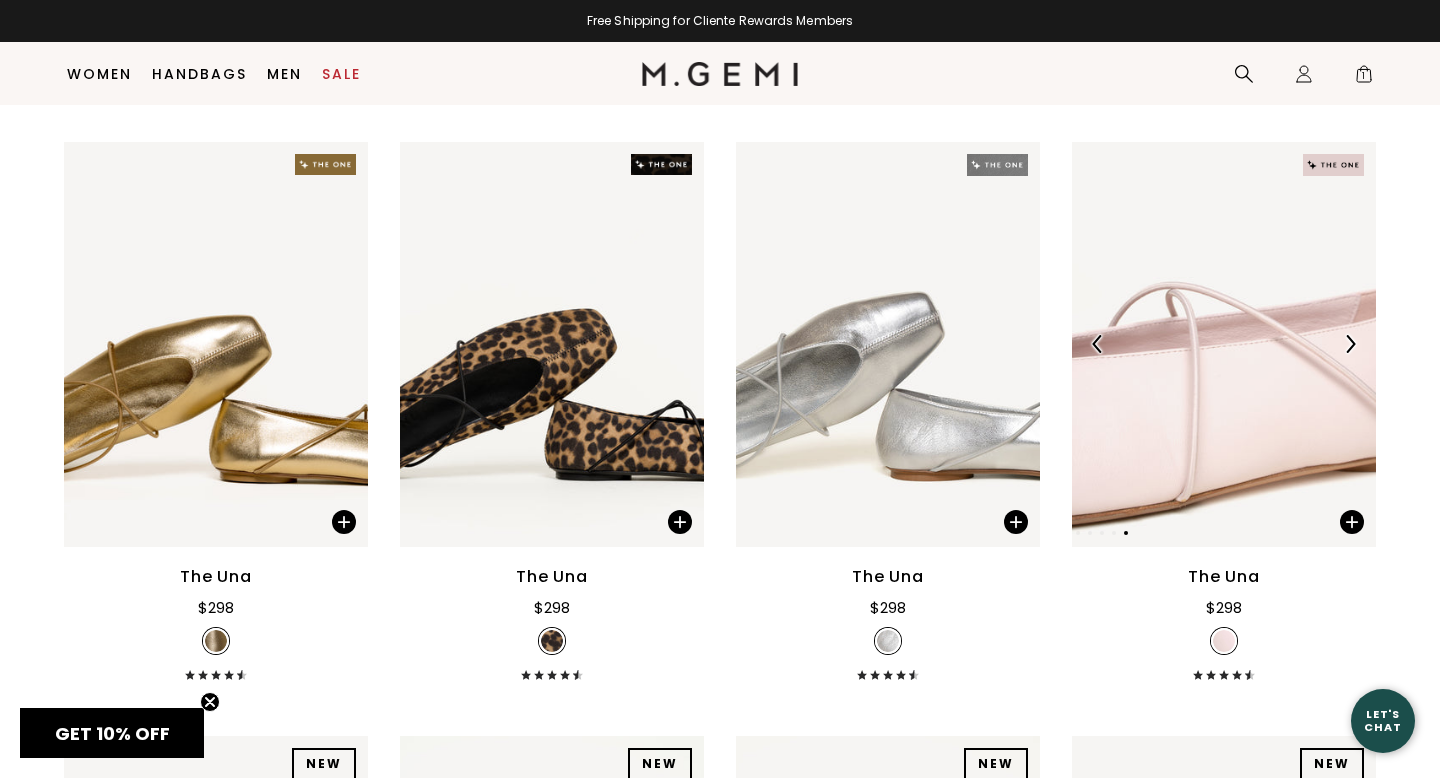 click at bounding box center (1350, 344) 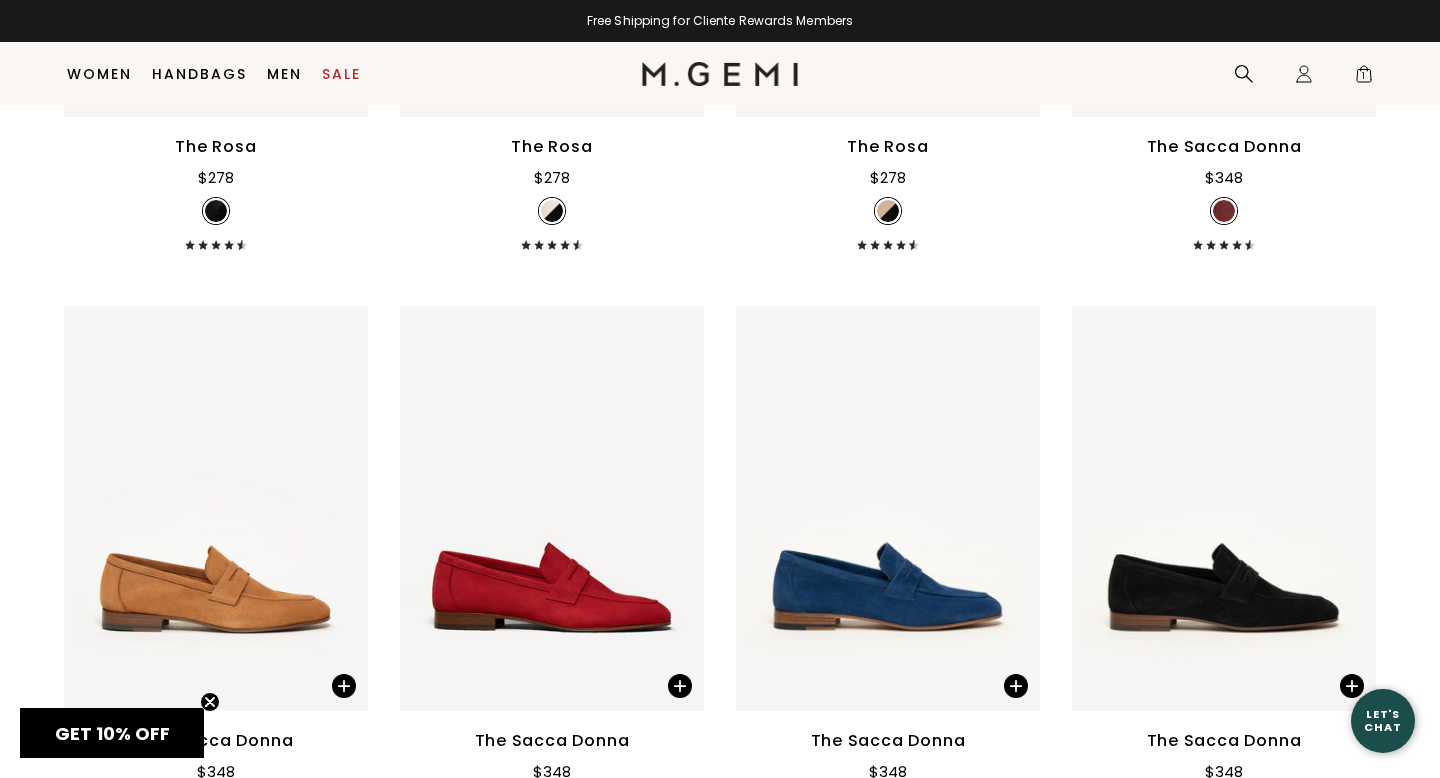 scroll, scrollTop: 7246, scrollLeft: 0, axis: vertical 